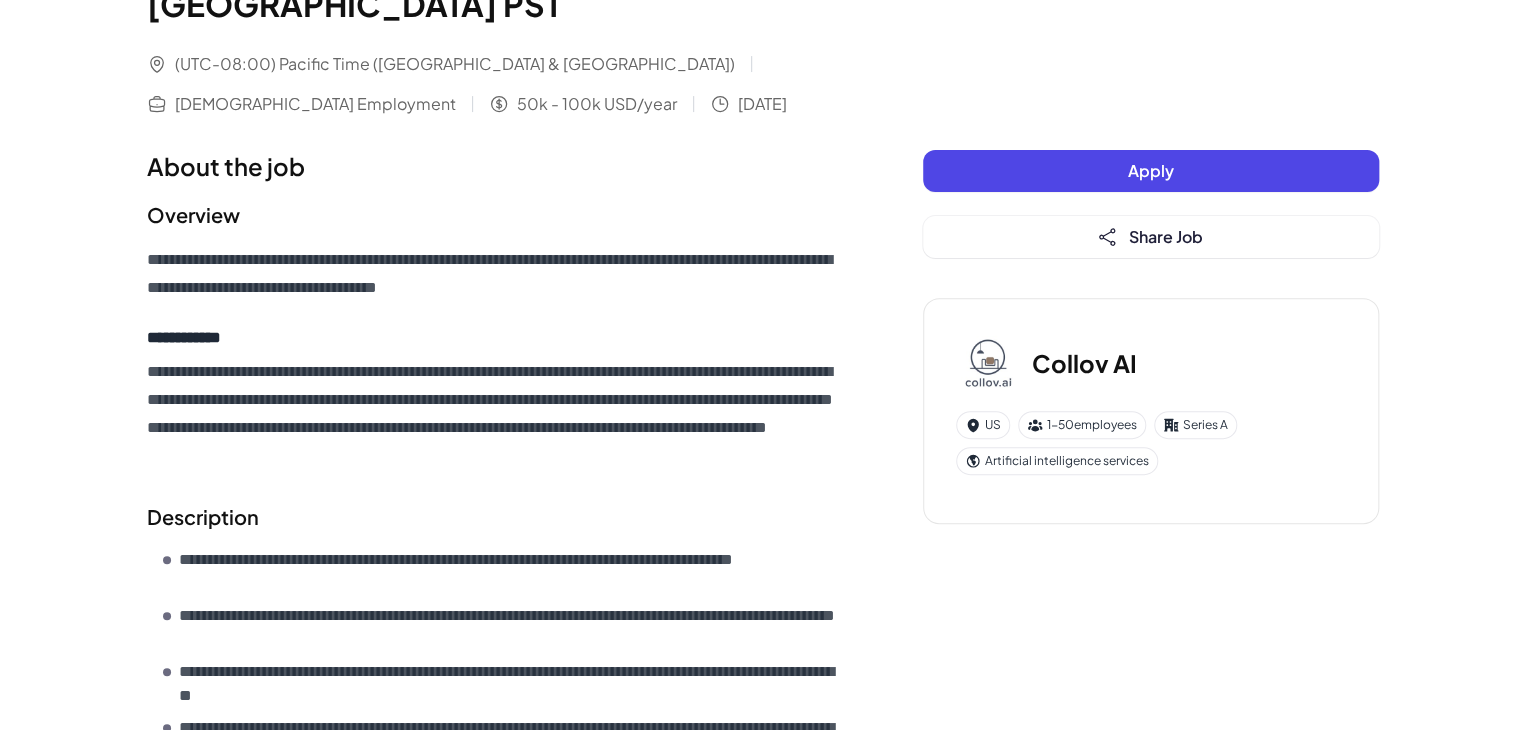 scroll, scrollTop: 0, scrollLeft: 0, axis: both 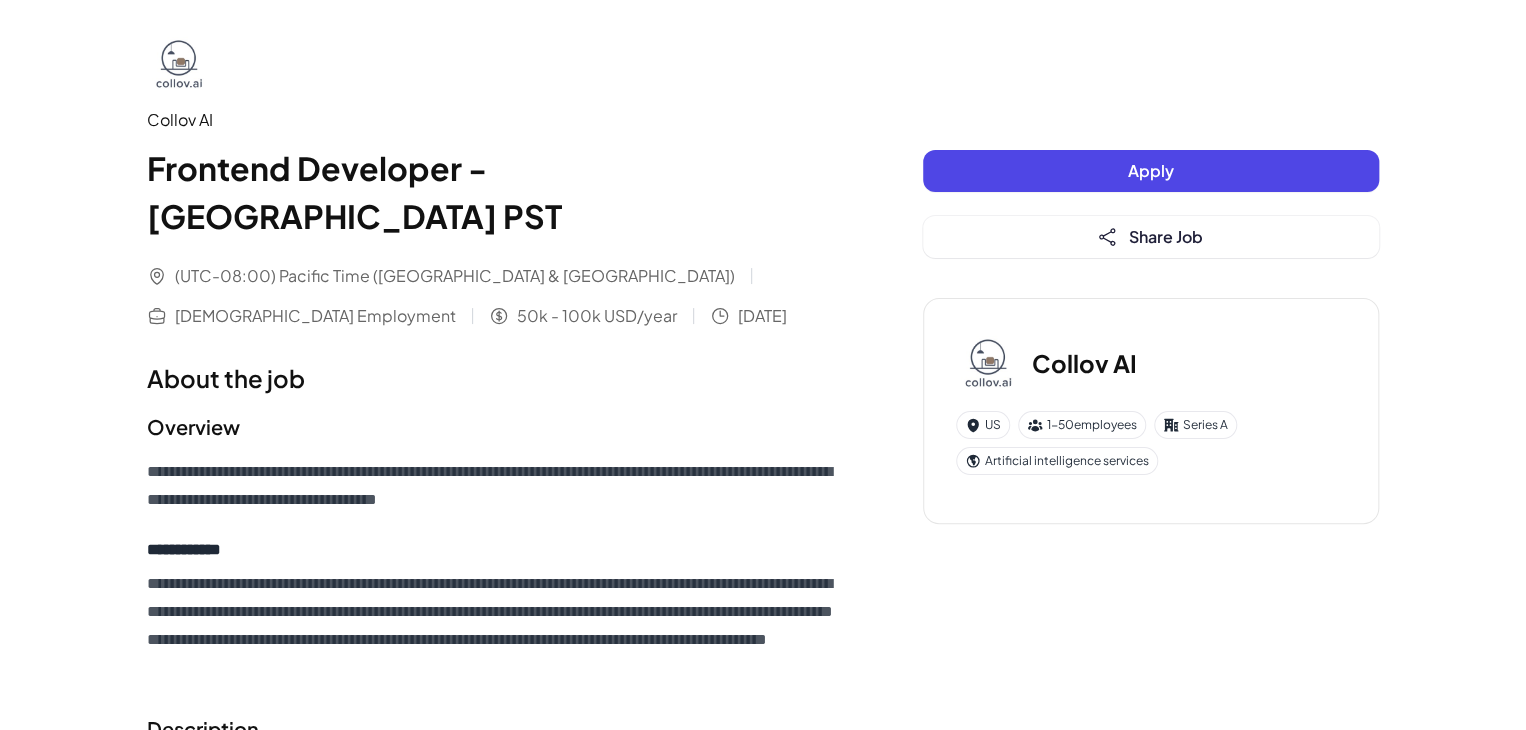 click on "Apply" at bounding box center [1151, 171] 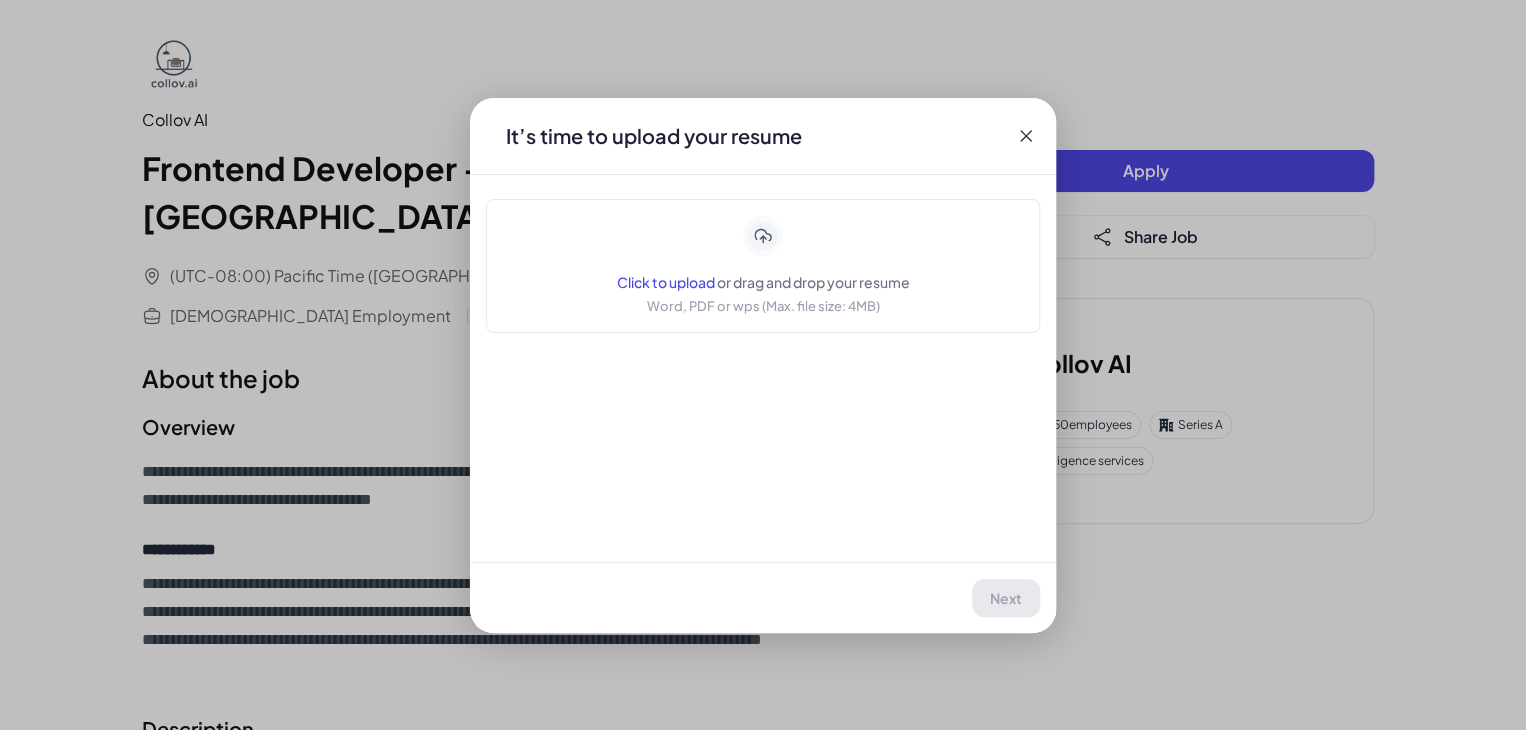 click 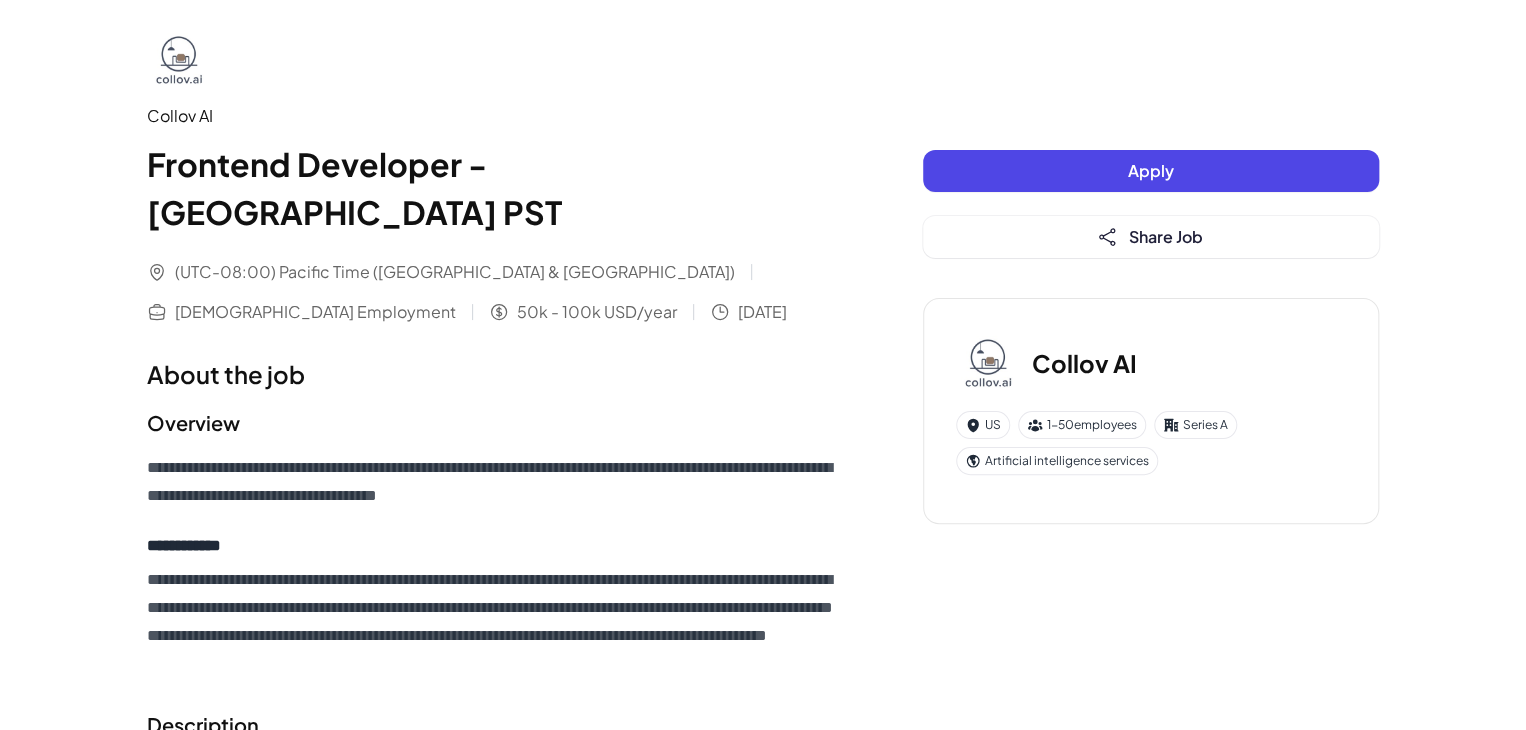 scroll, scrollTop: 0, scrollLeft: 0, axis: both 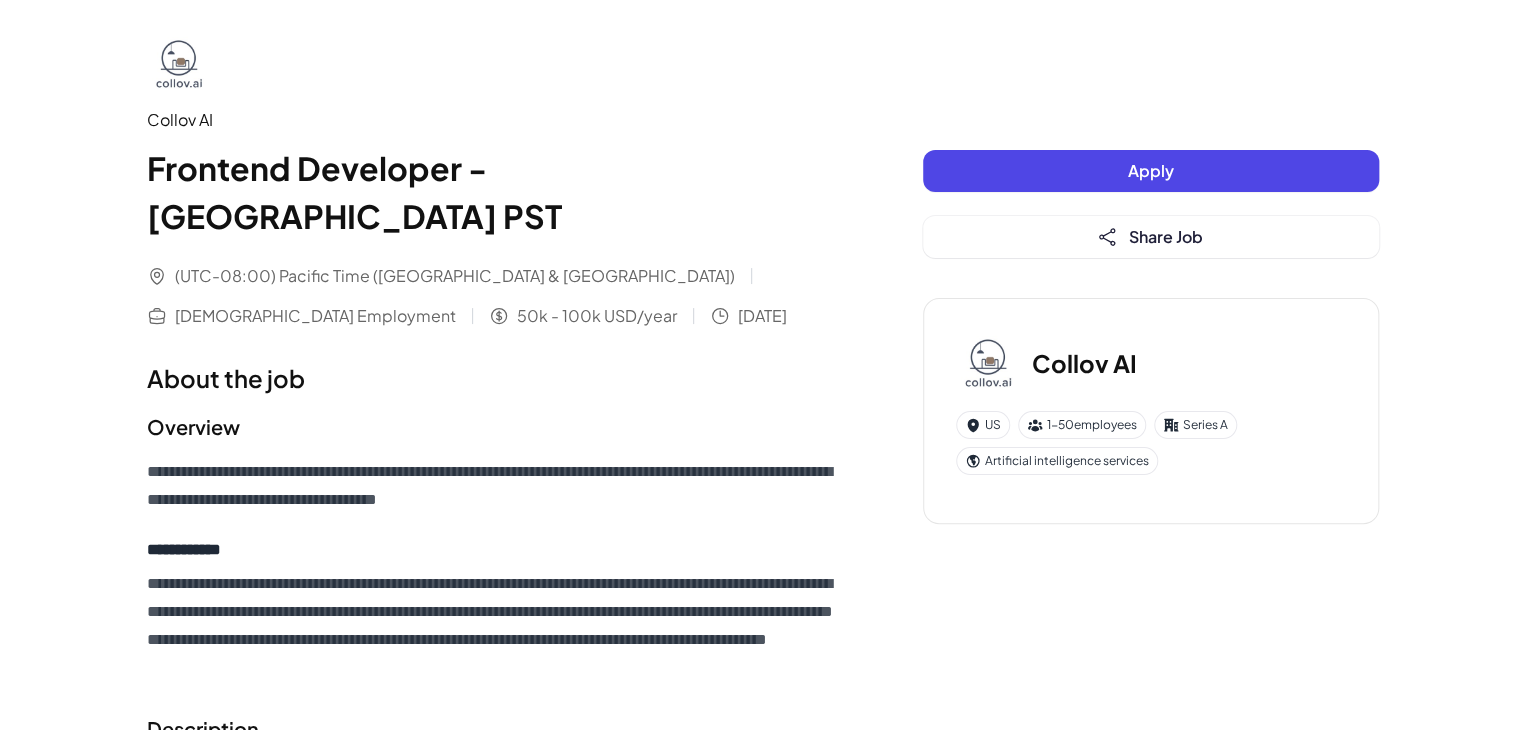 click on "**********" at bounding box center [495, 547] 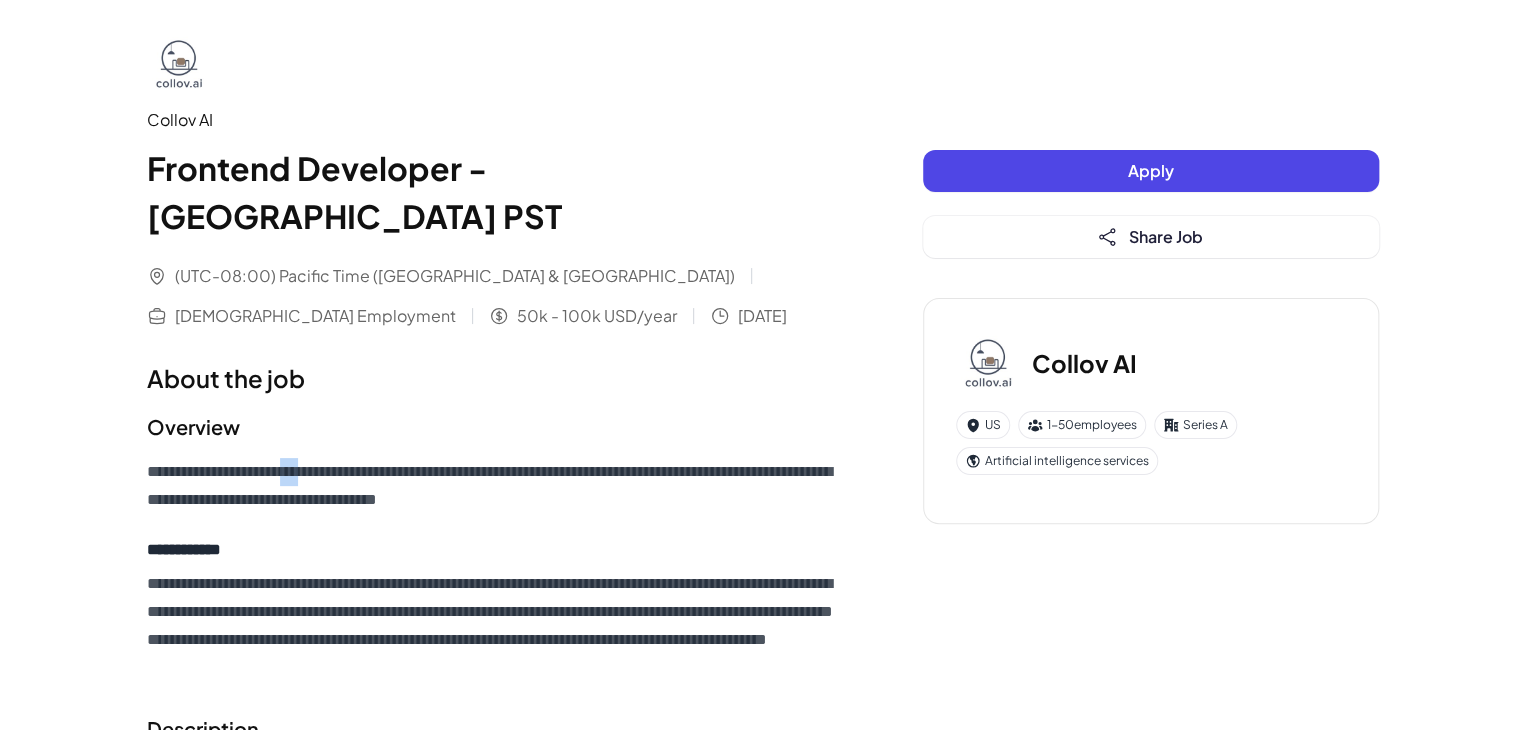 click on "**********" at bounding box center [495, 547] 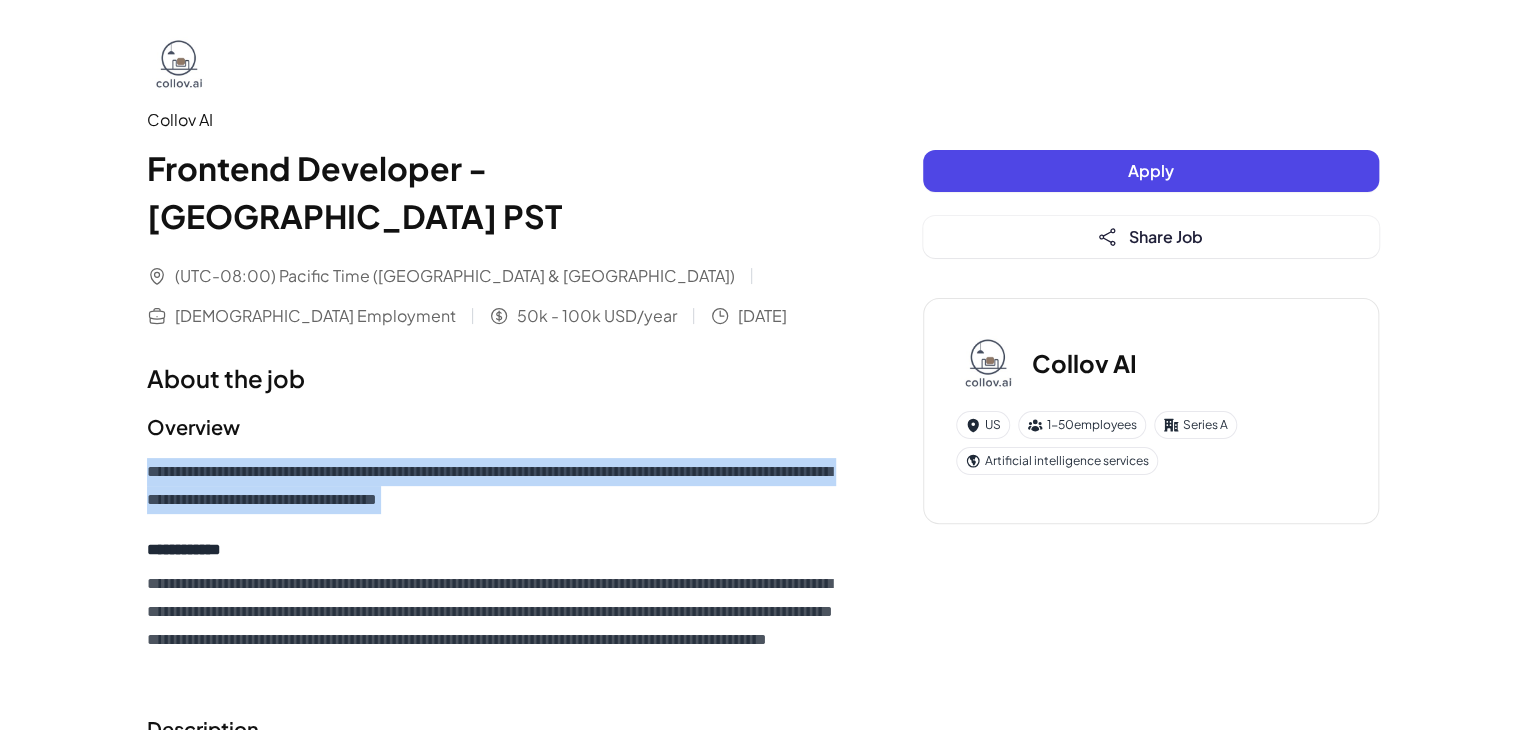 click on "**********" at bounding box center [495, 547] 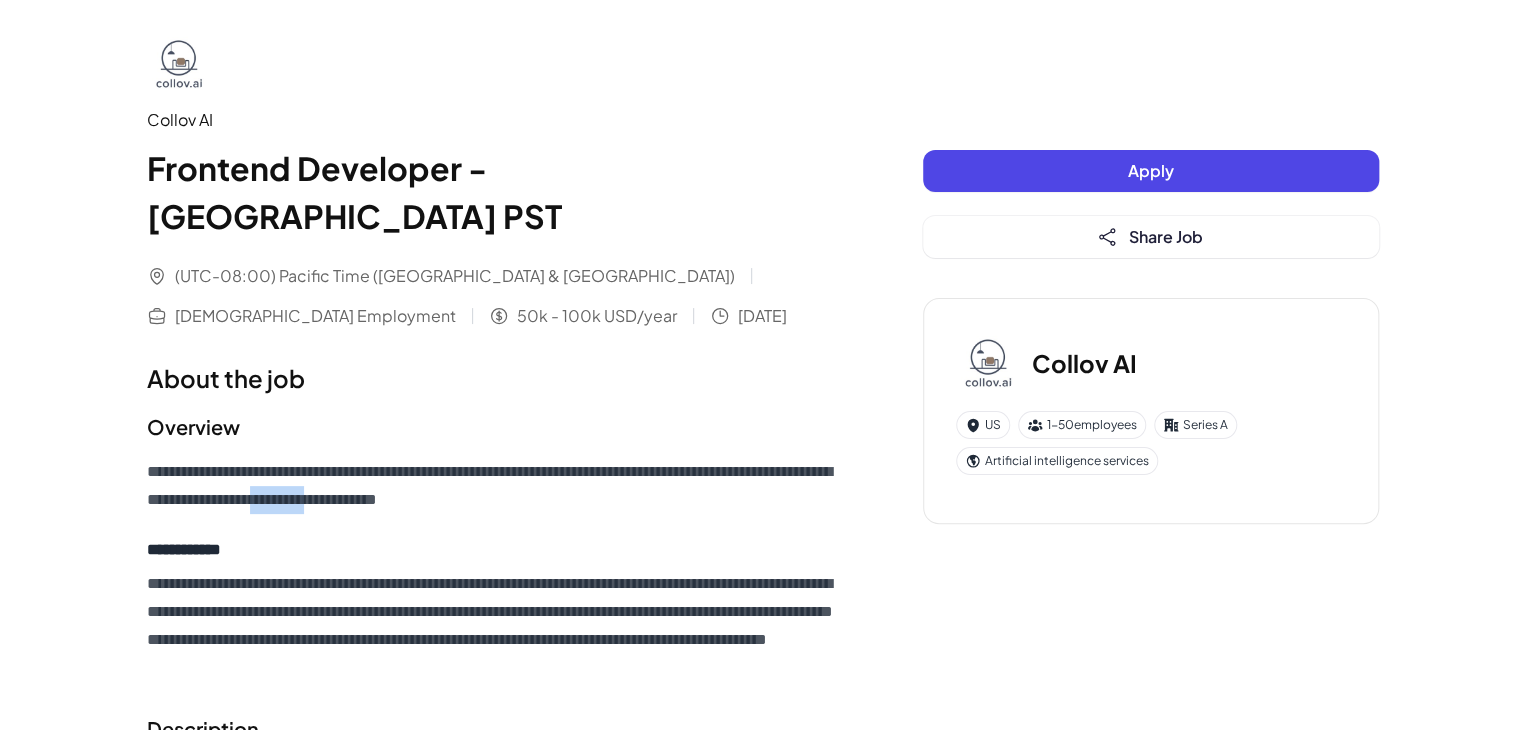 click on "**********" at bounding box center (495, 486) 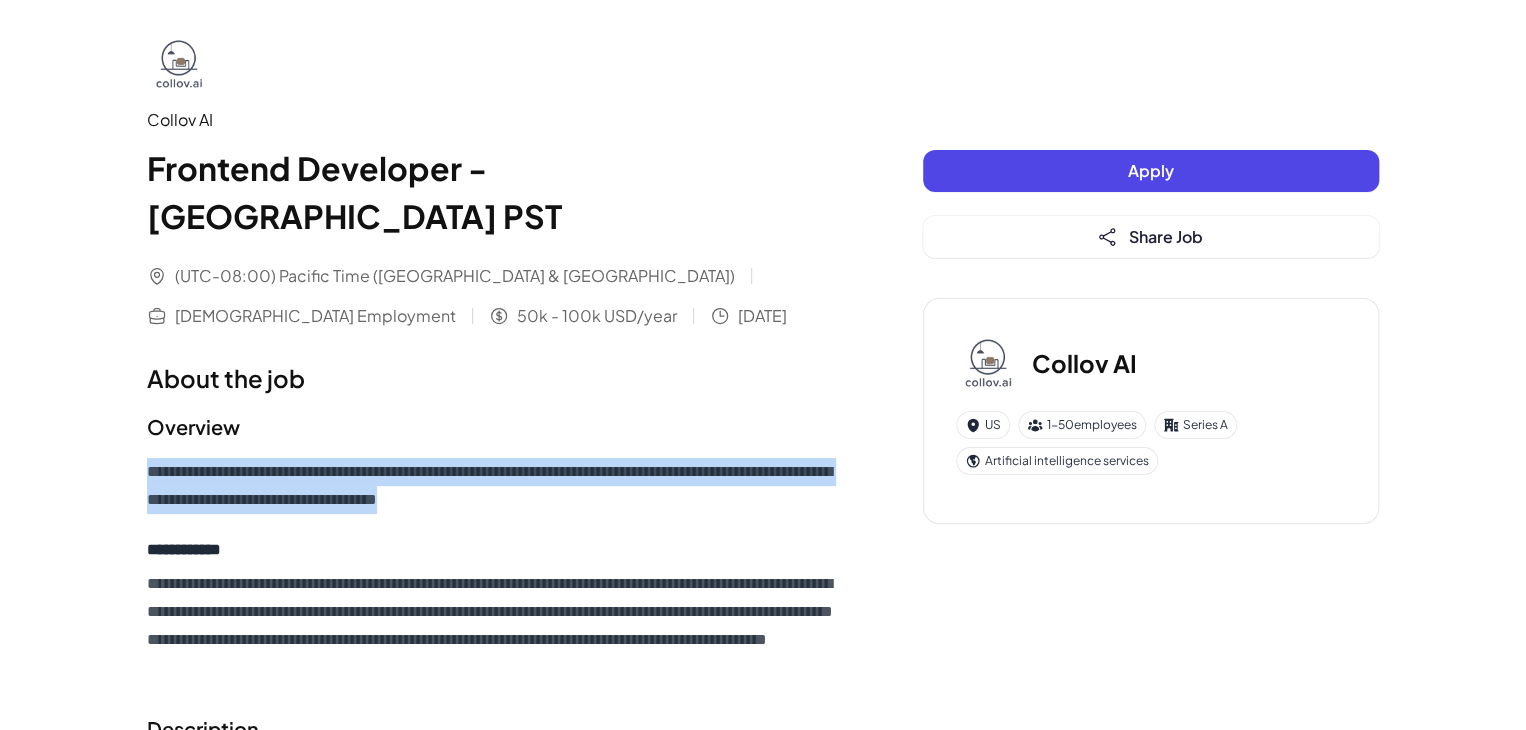 click on "**********" at bounding box center [495, 486] 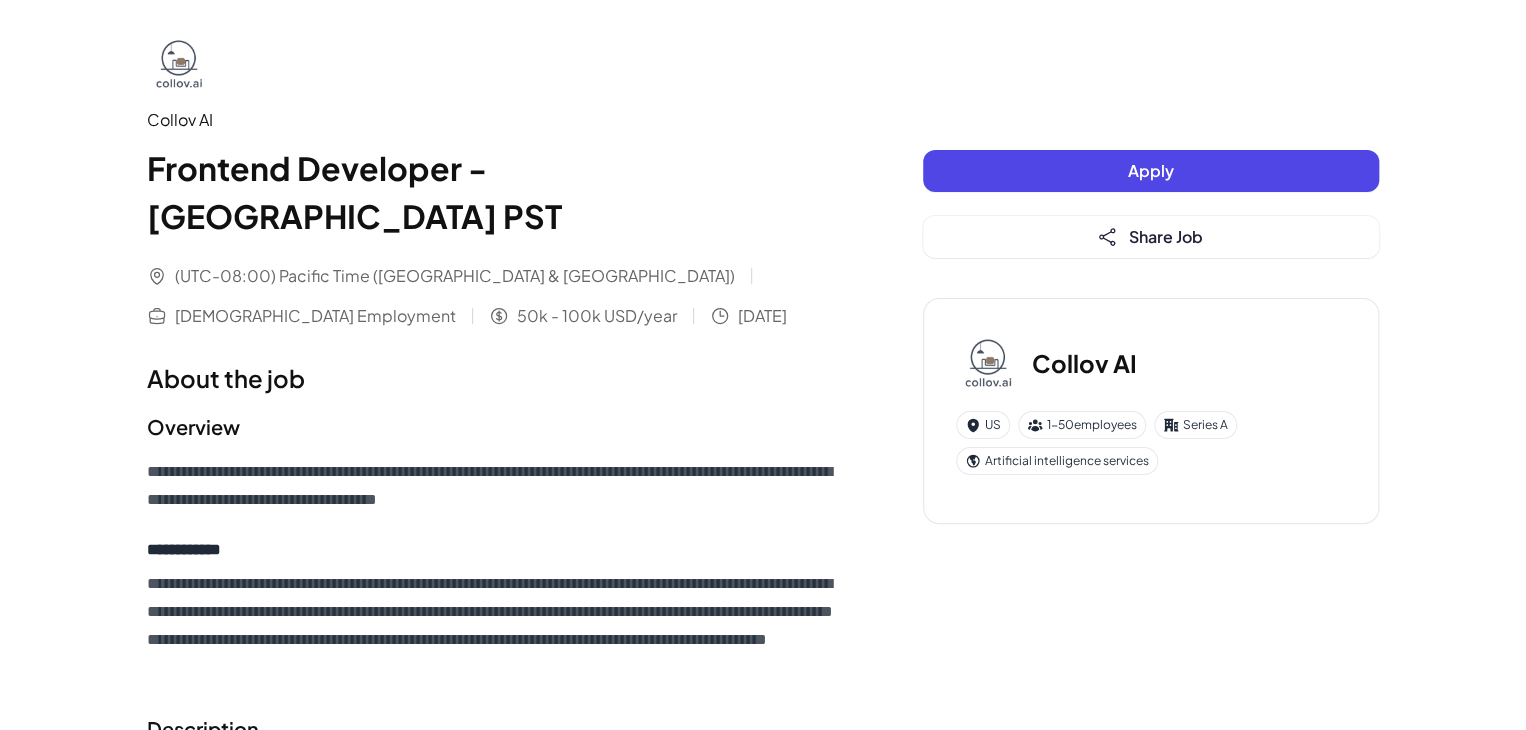 click on "**********" at bounding box center (495, 570) 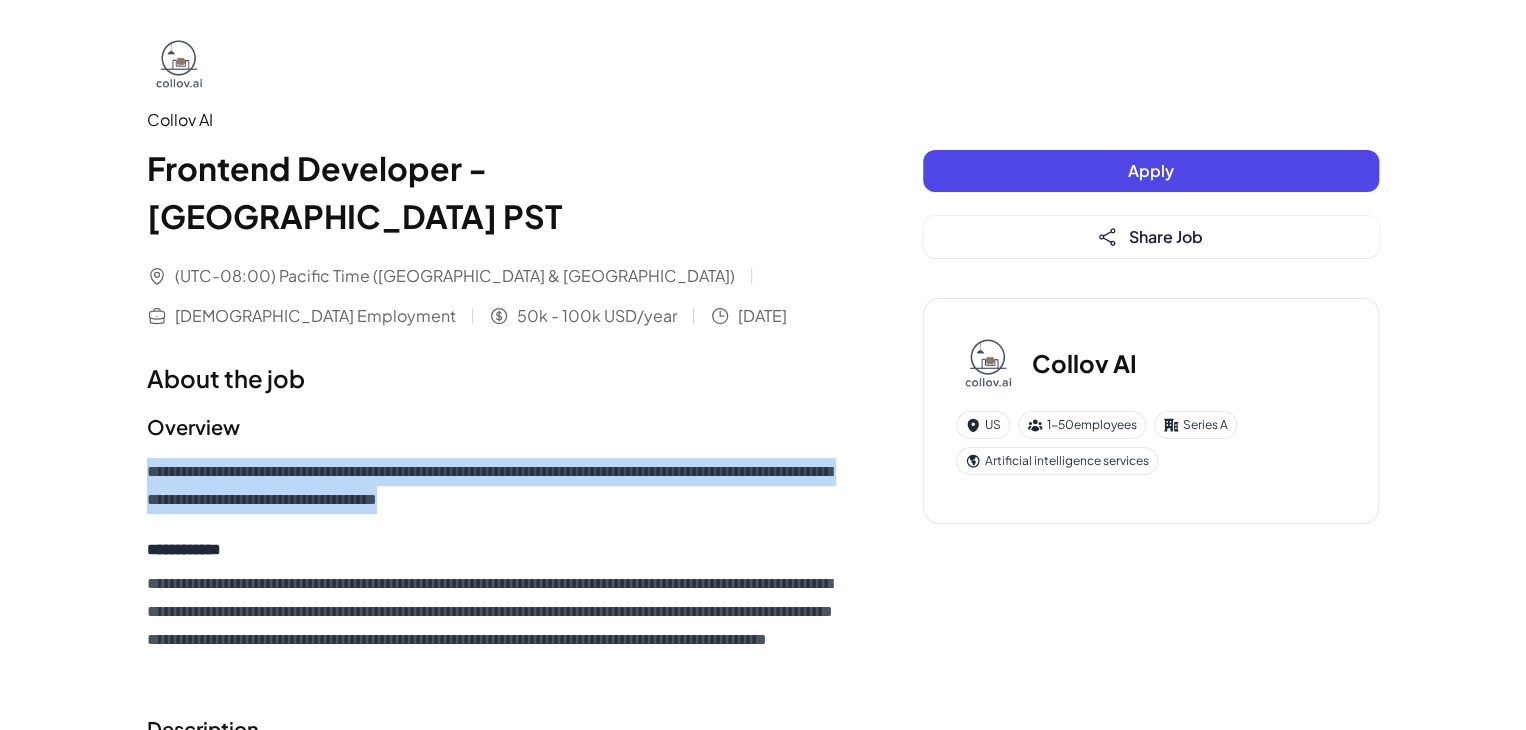 drag, startPoint x: 707, startPoint y: 451, endPoint x: 39, endPoint y: 436, distance: 668.1684 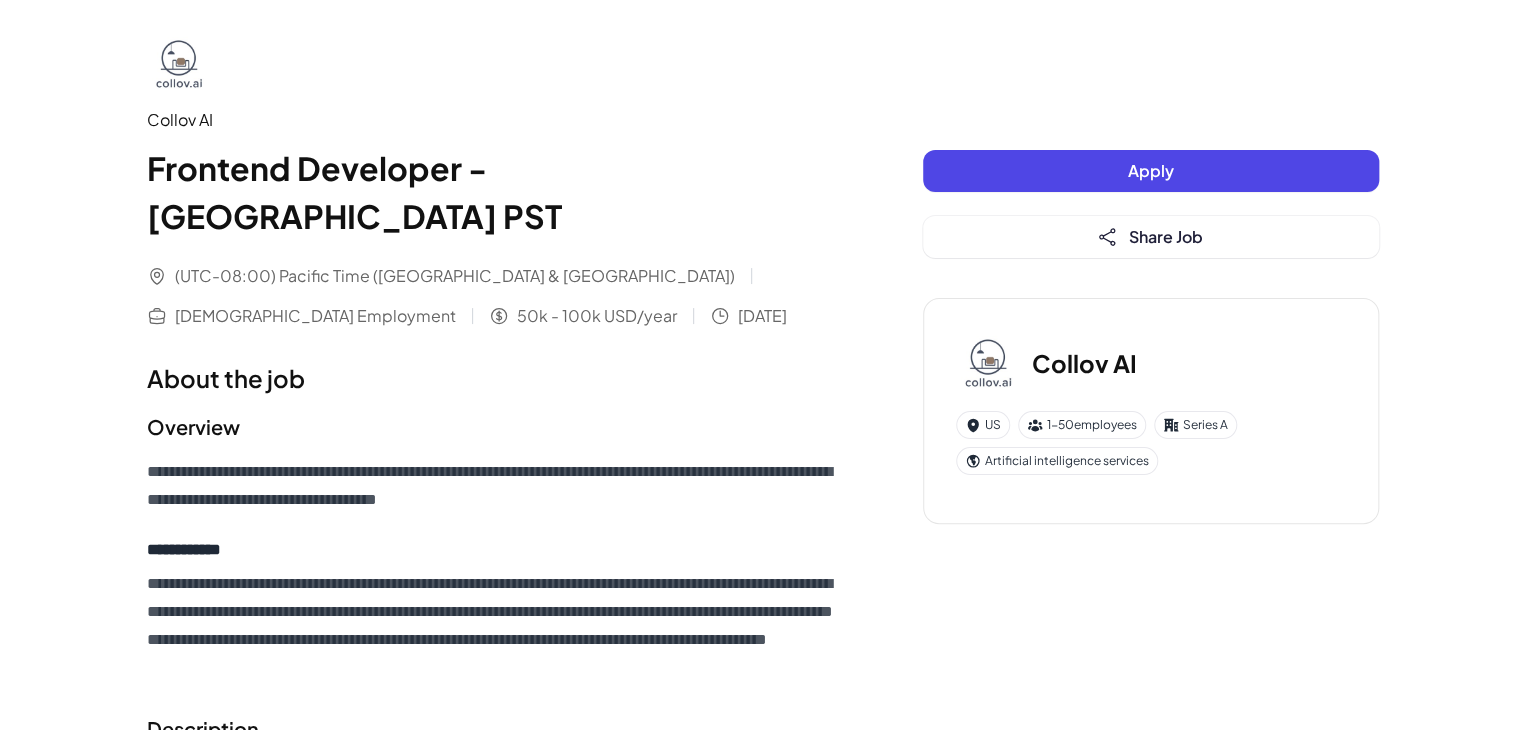 click on "**********" at bounding box center (495, 570) 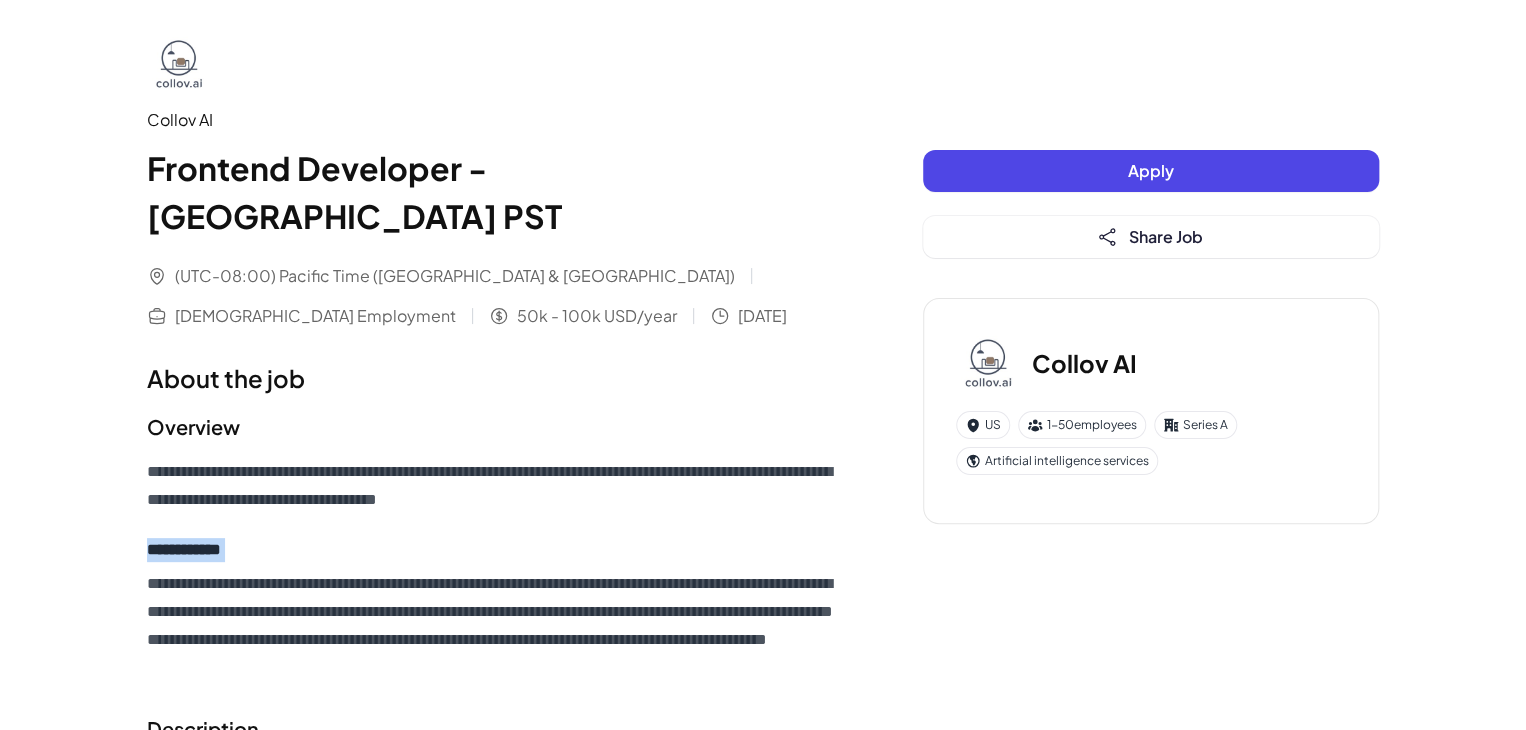 click on "**********" at bounding box center [495, 570] 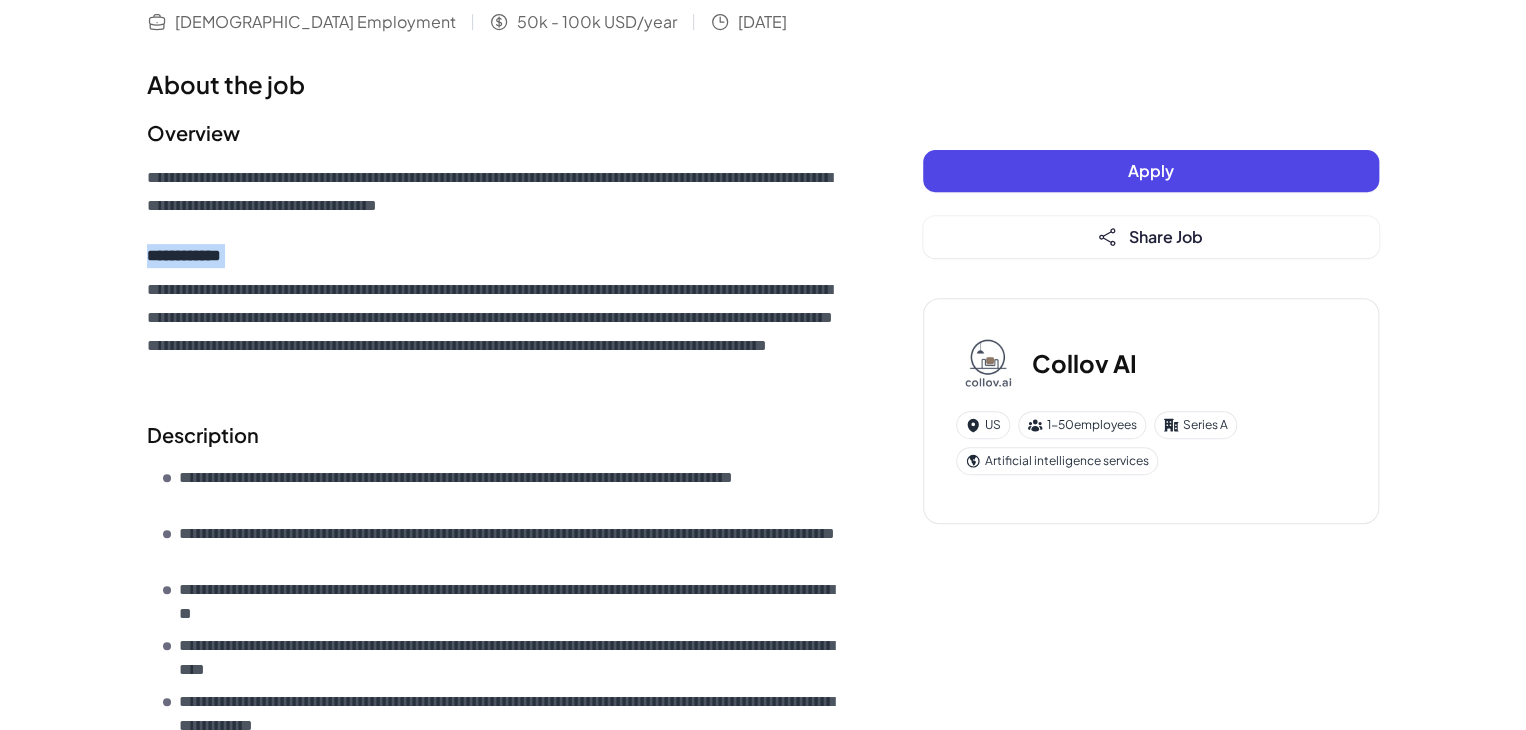 scroll, scrollTop: 300, scrollLeft: 0, axis: vertical 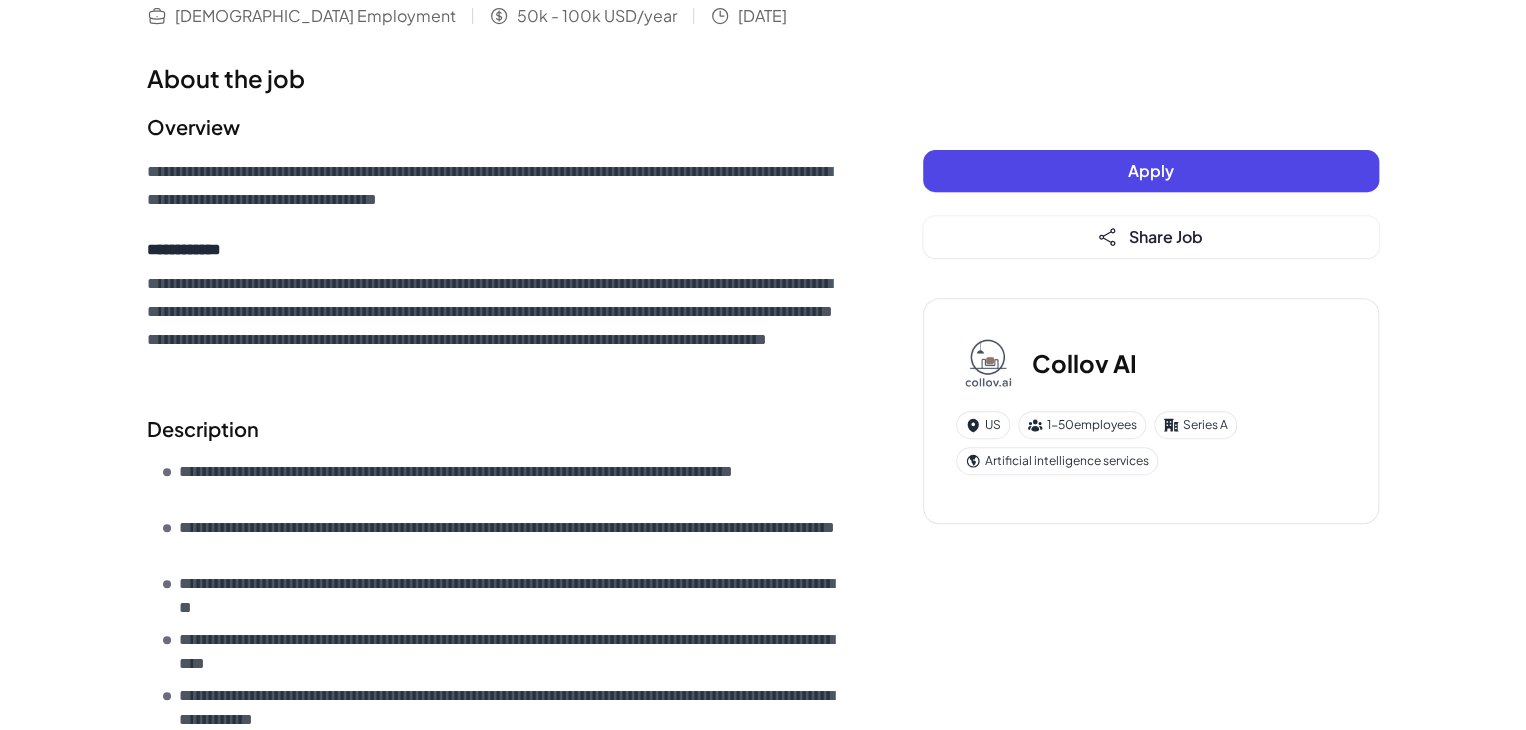 click on "**********" at bounding box center (495, 731) 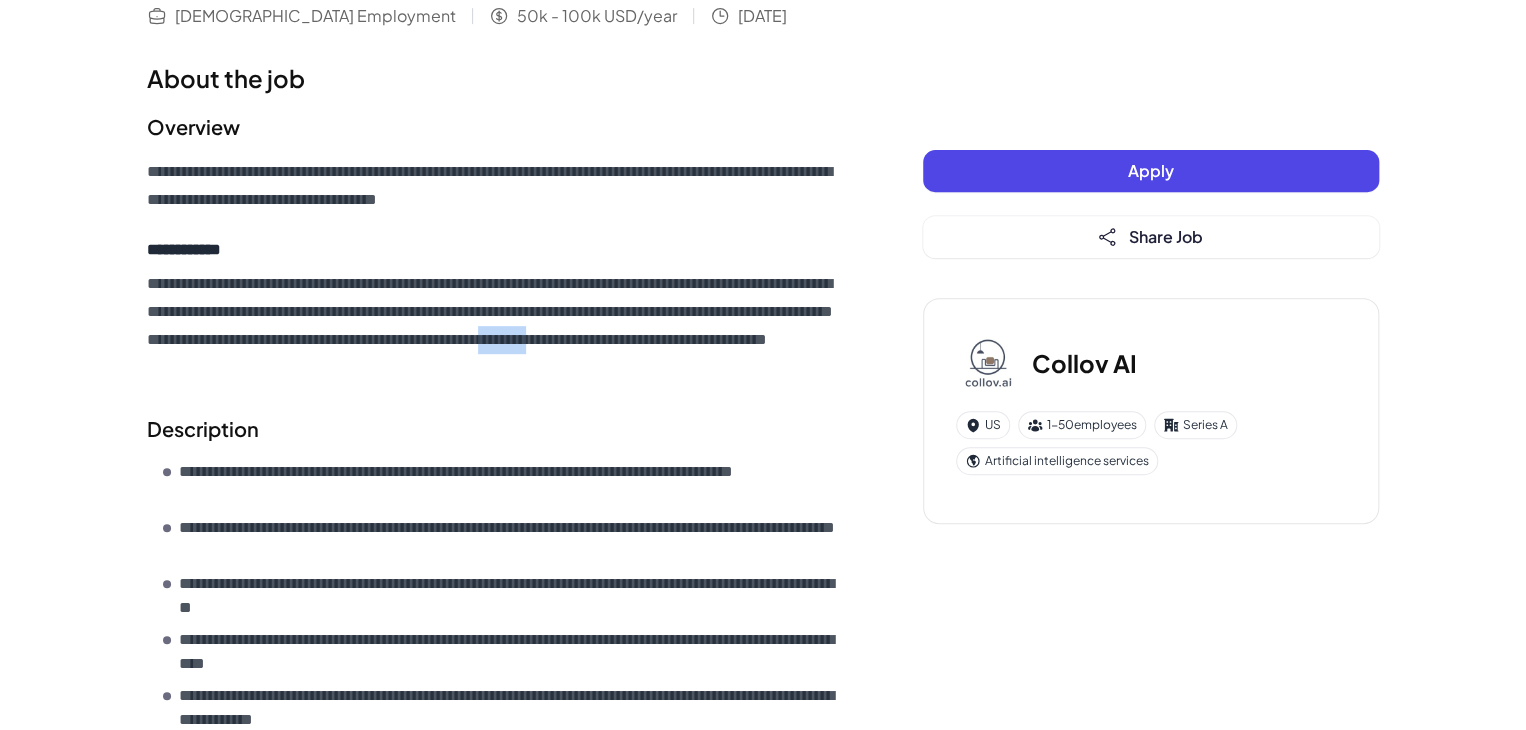 click on "**********" at bounding box center [495, 731] 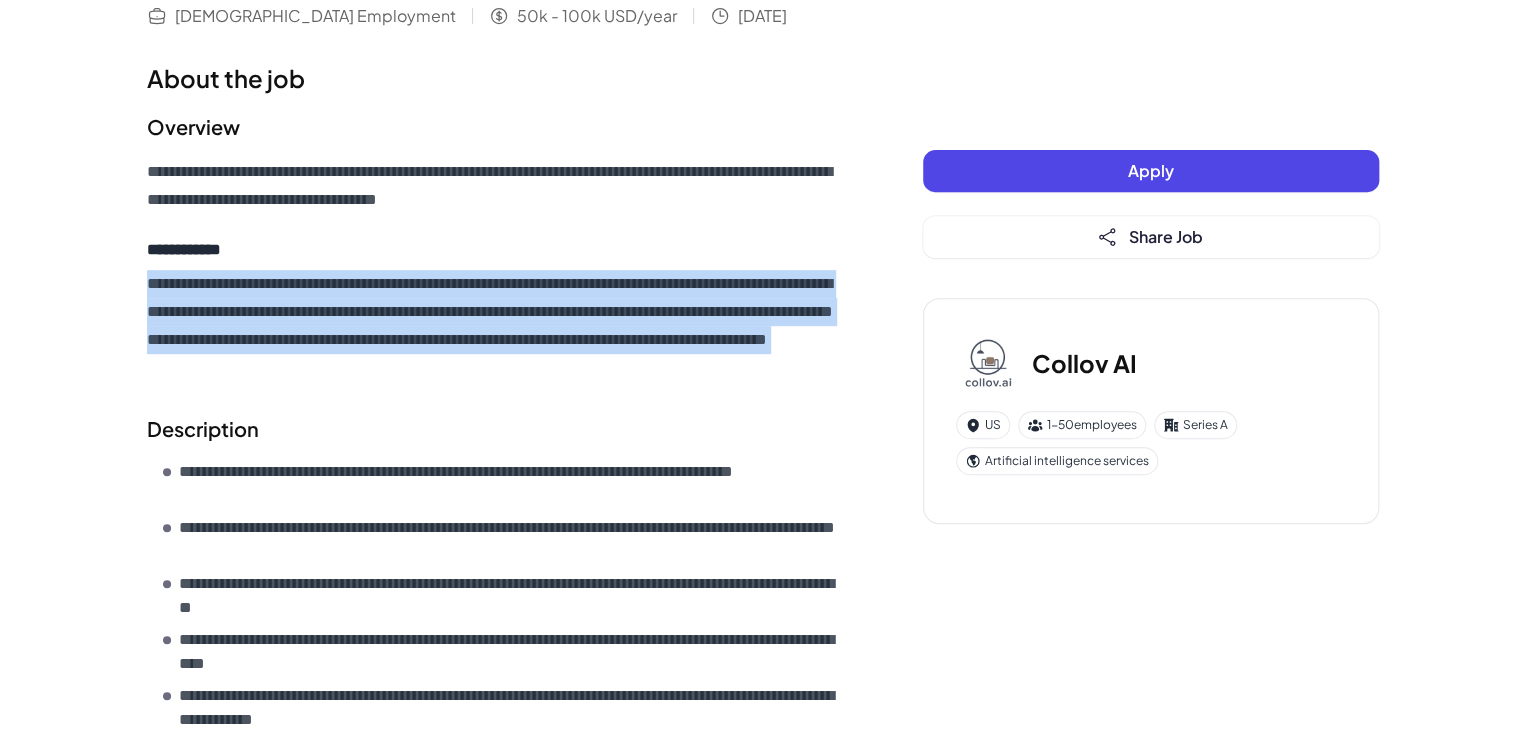 click on "**********" at bounding box center (495, 731) 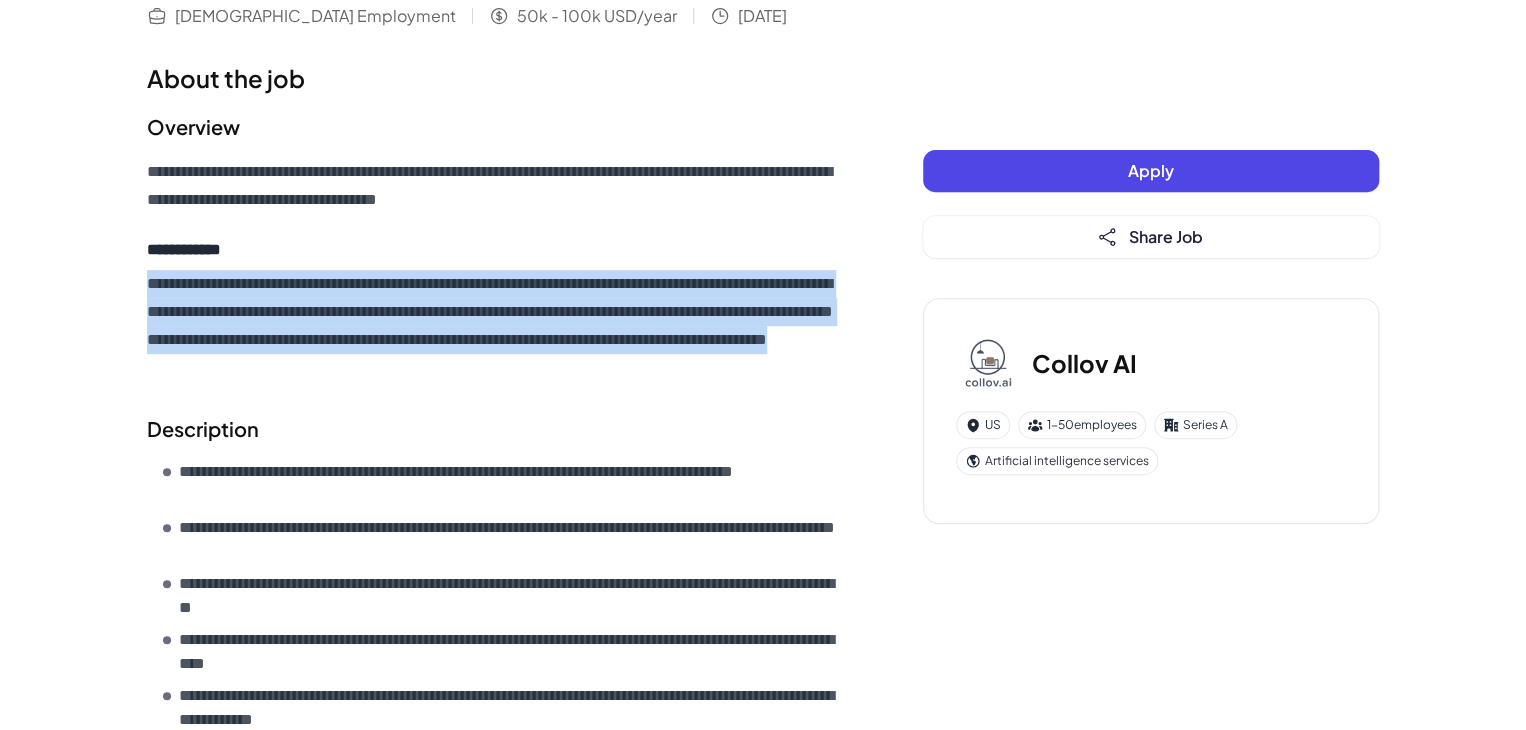 drag, startPoint x: 817, startPoint y: 325, endPoint x: 132, endPoint y: 221, distance: 692.8499 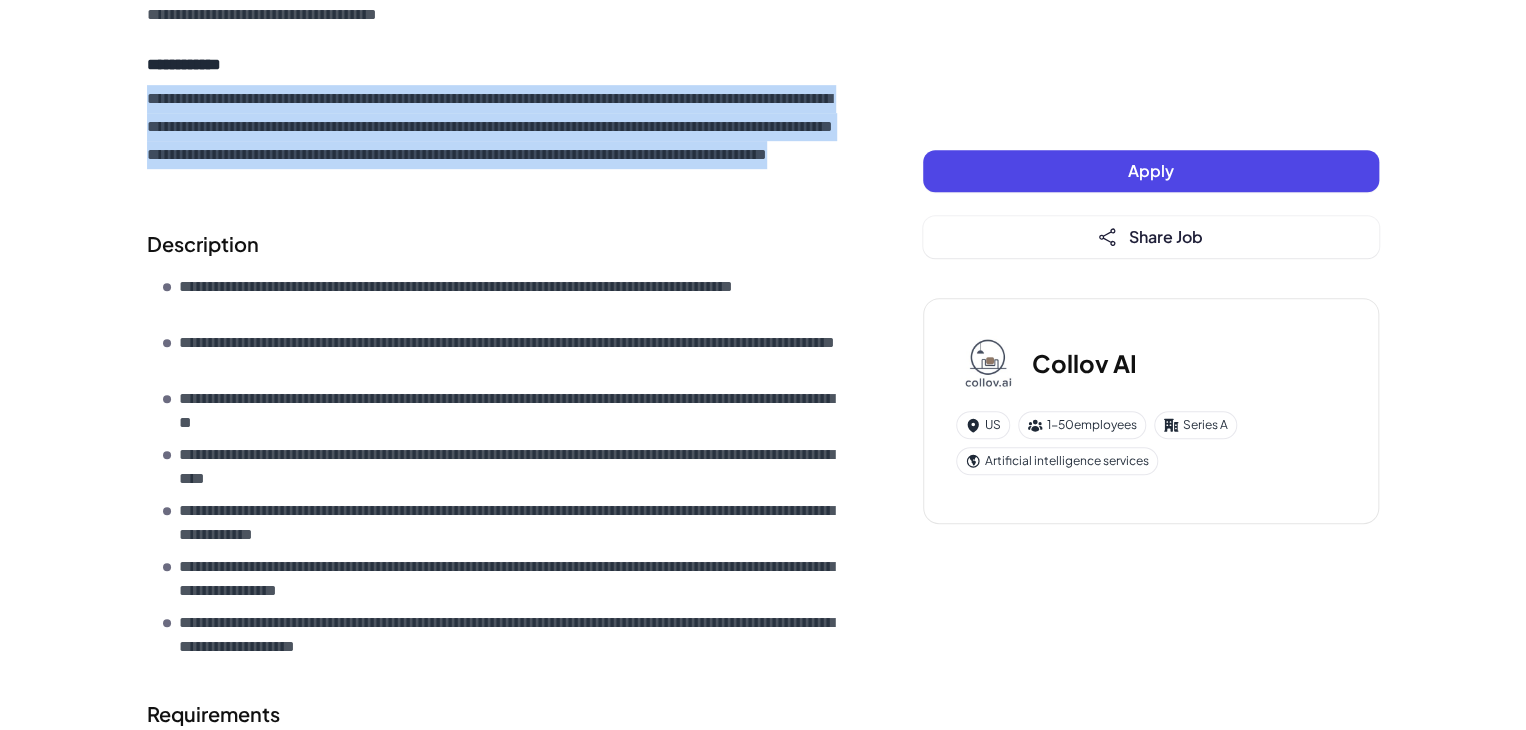 scroll, scrollTop: 500, scrollLeft: 0, axis: vertical 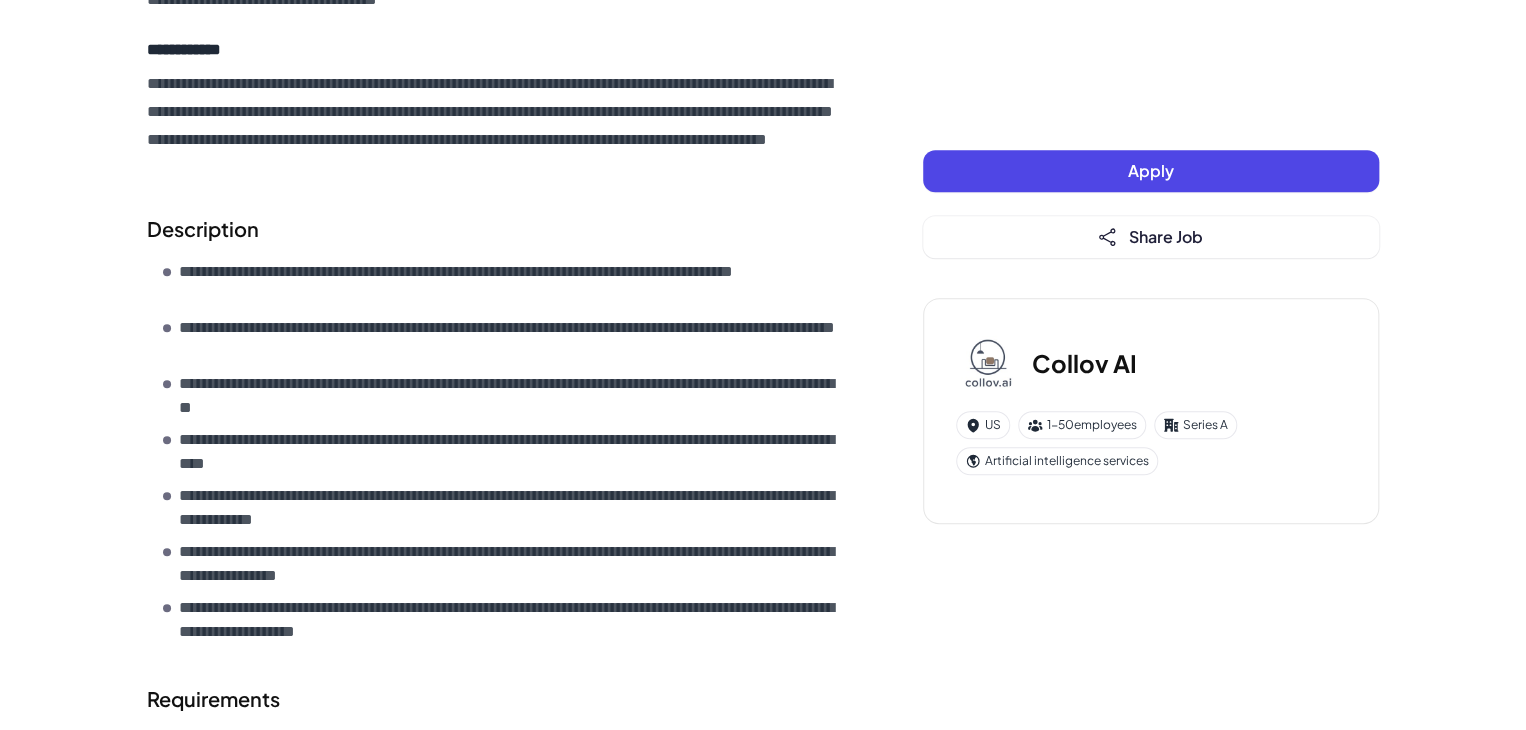 click on "**********" at bounding box center [511, 340] 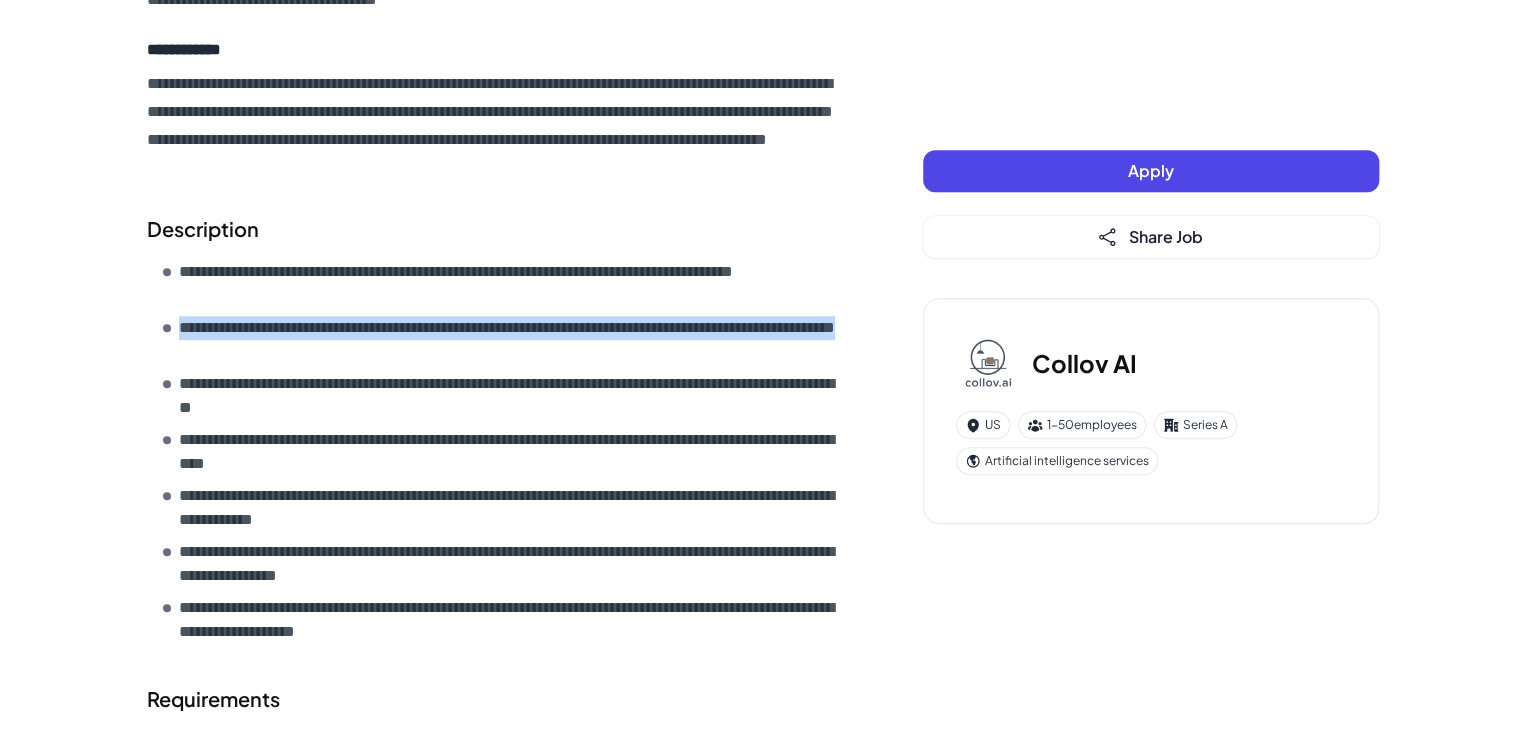 click on "**********" at bounding box center [511, 340] 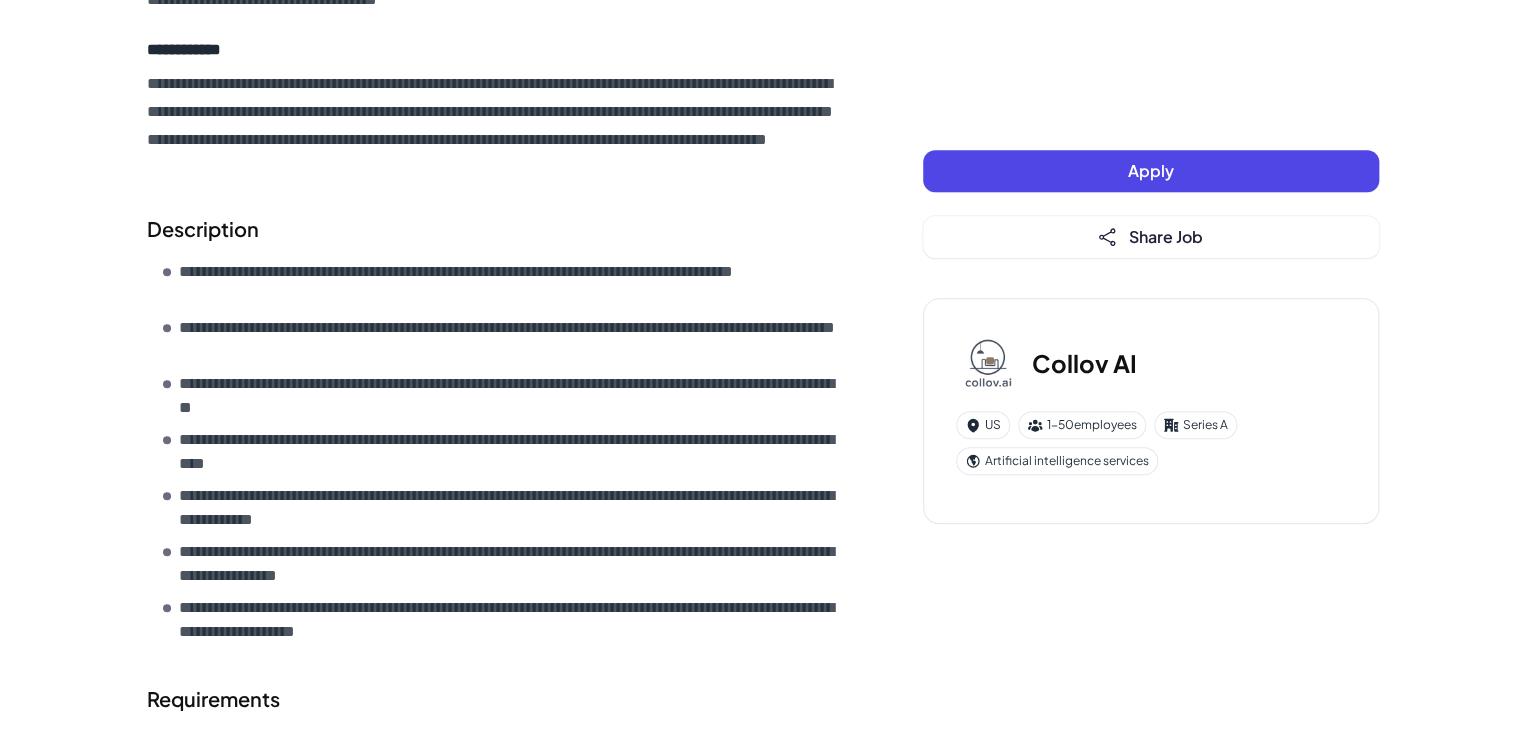 click on "**********" at bounding box center [511, 452] 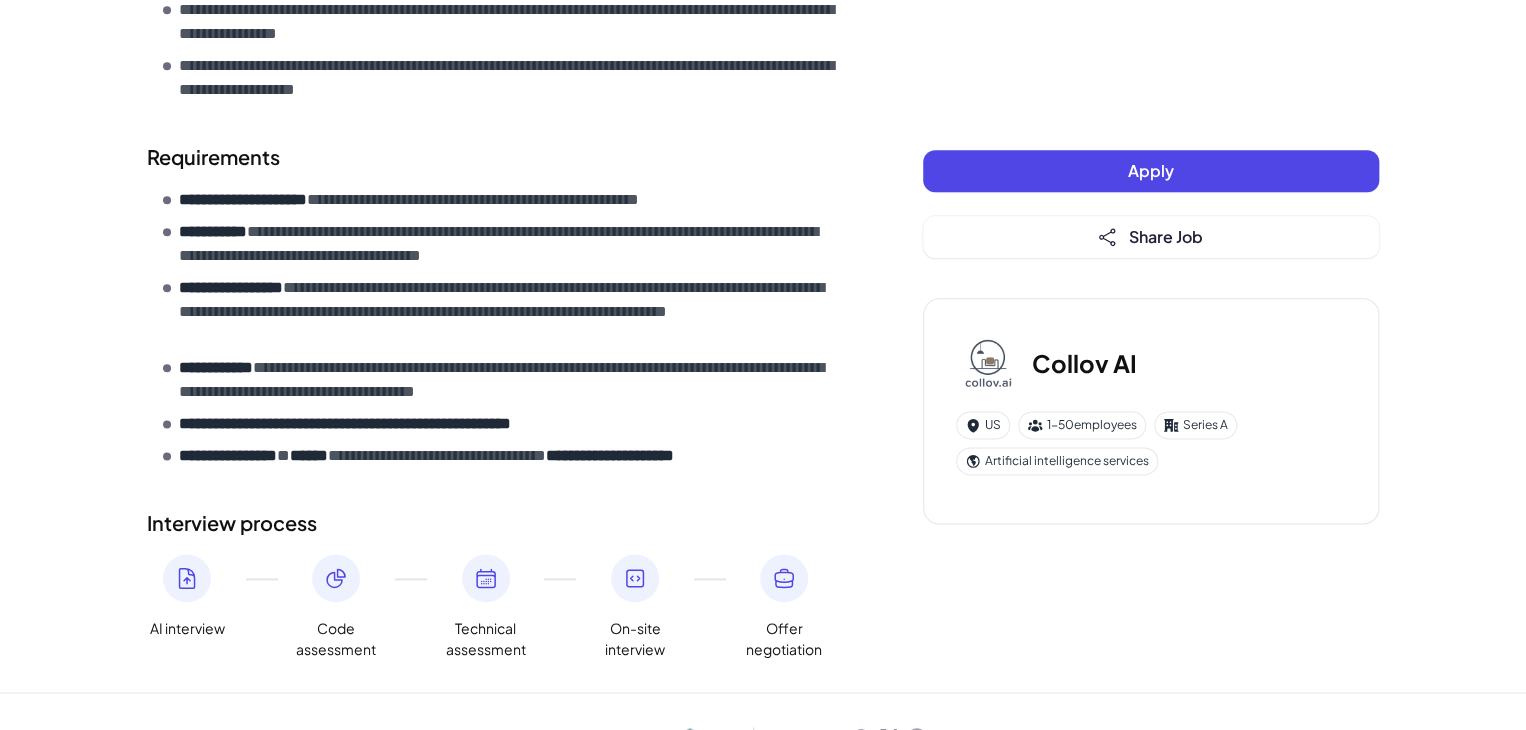 scroll, scrollTop: 1045, scrollLeft: 0, axis: vertical 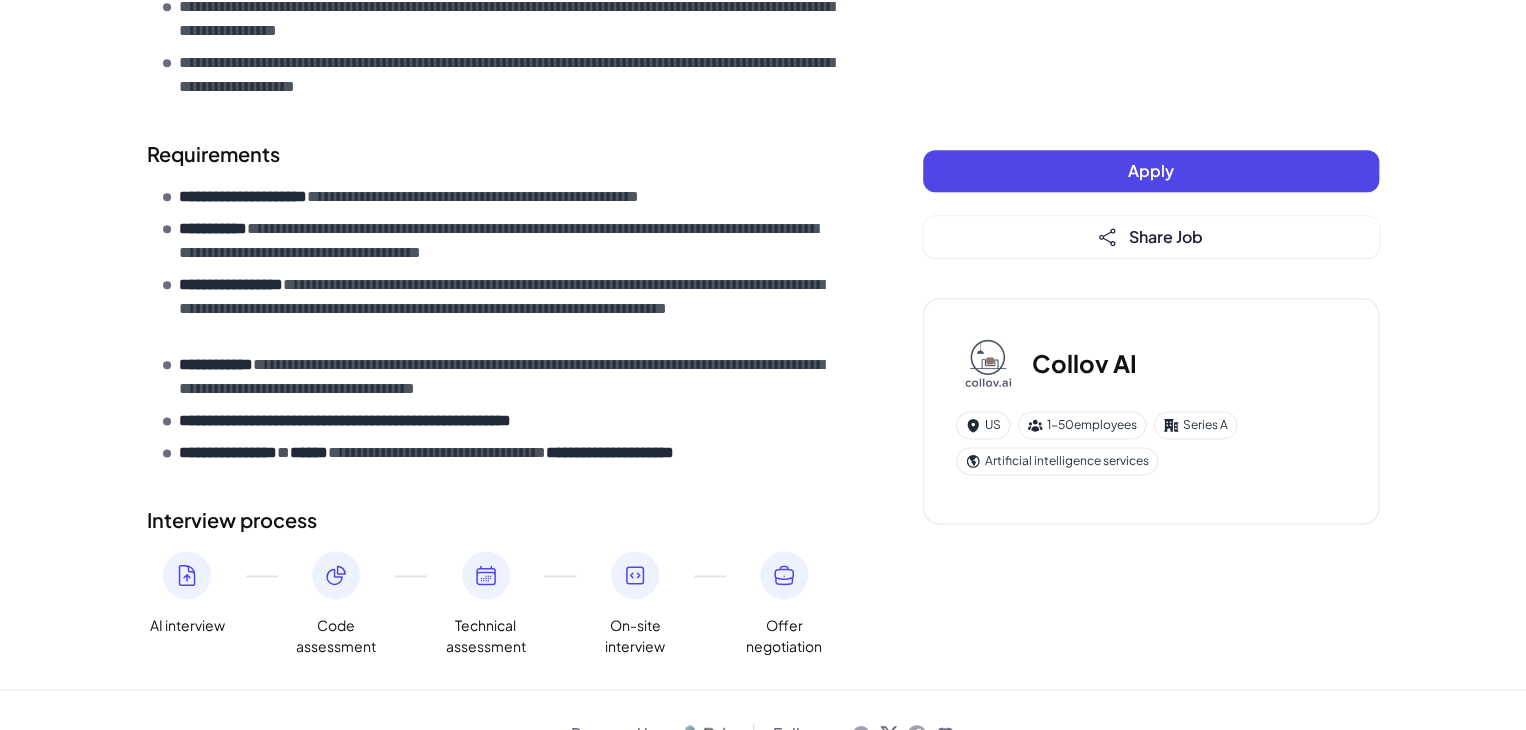 click on "**********" at bounding box center (511, 309) 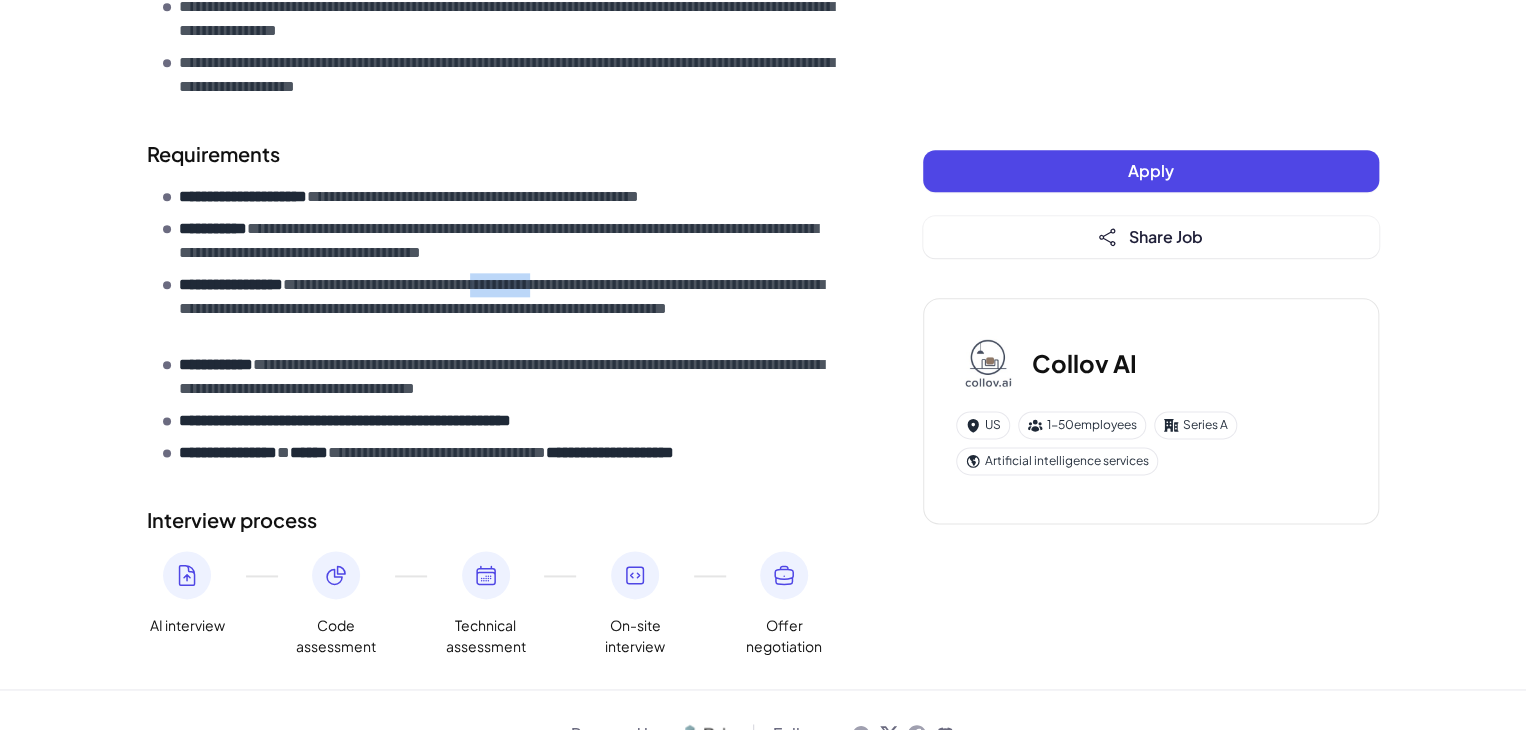 click on "**********" at bounding box center (511, 309) 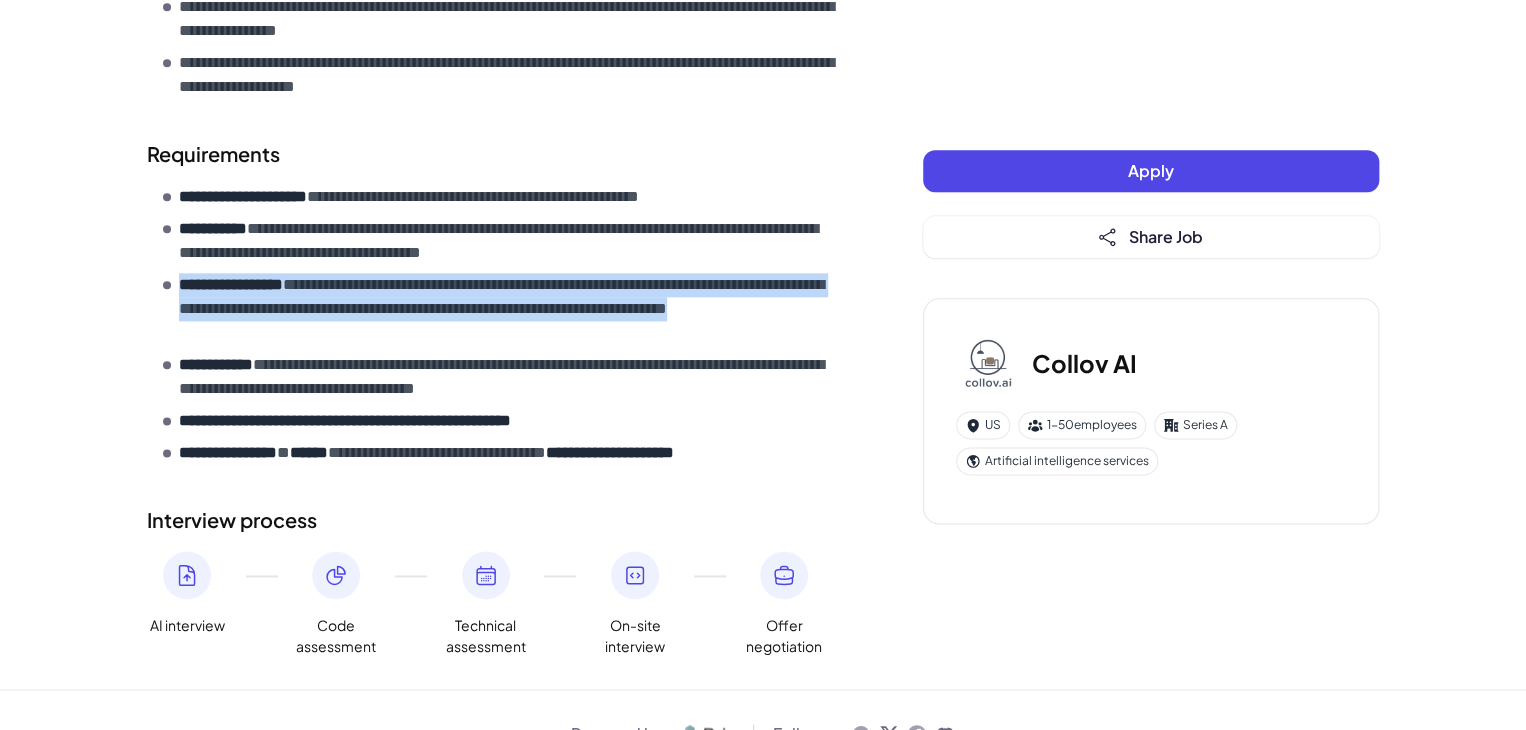 click on "**********" at bounding box center [511, 309] 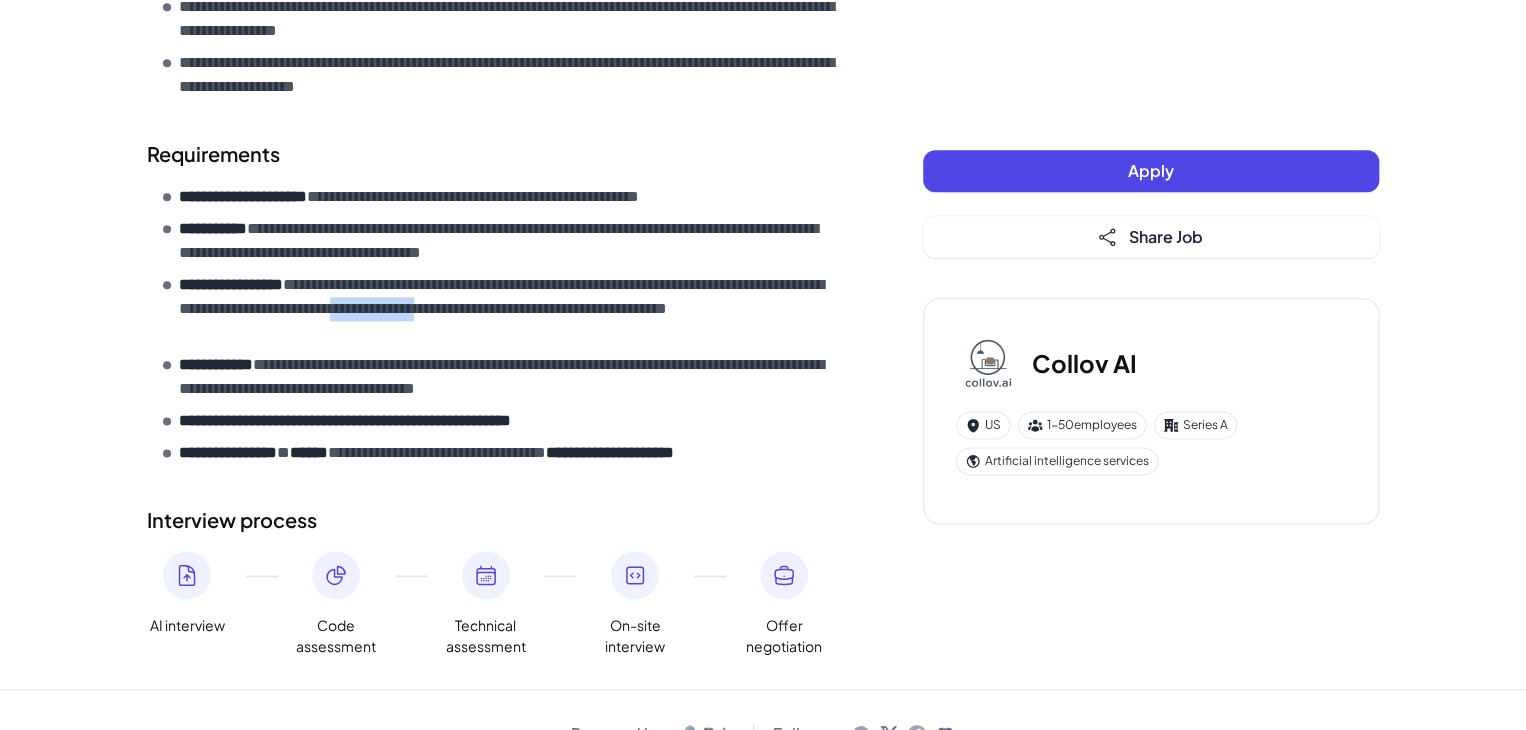 click on "**********" at bounding box center [511, 309] 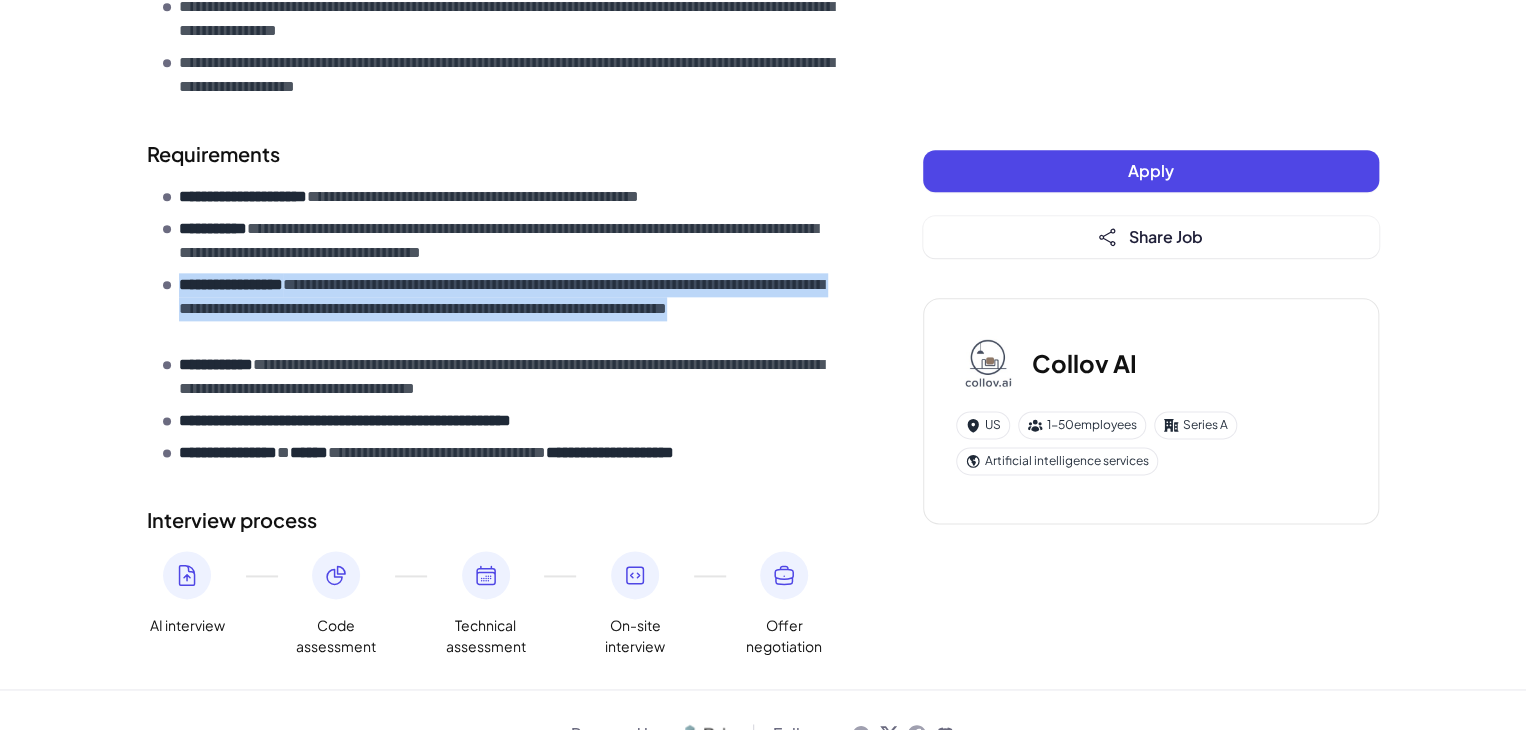 click on "**********" at bounding box center (511, 309) 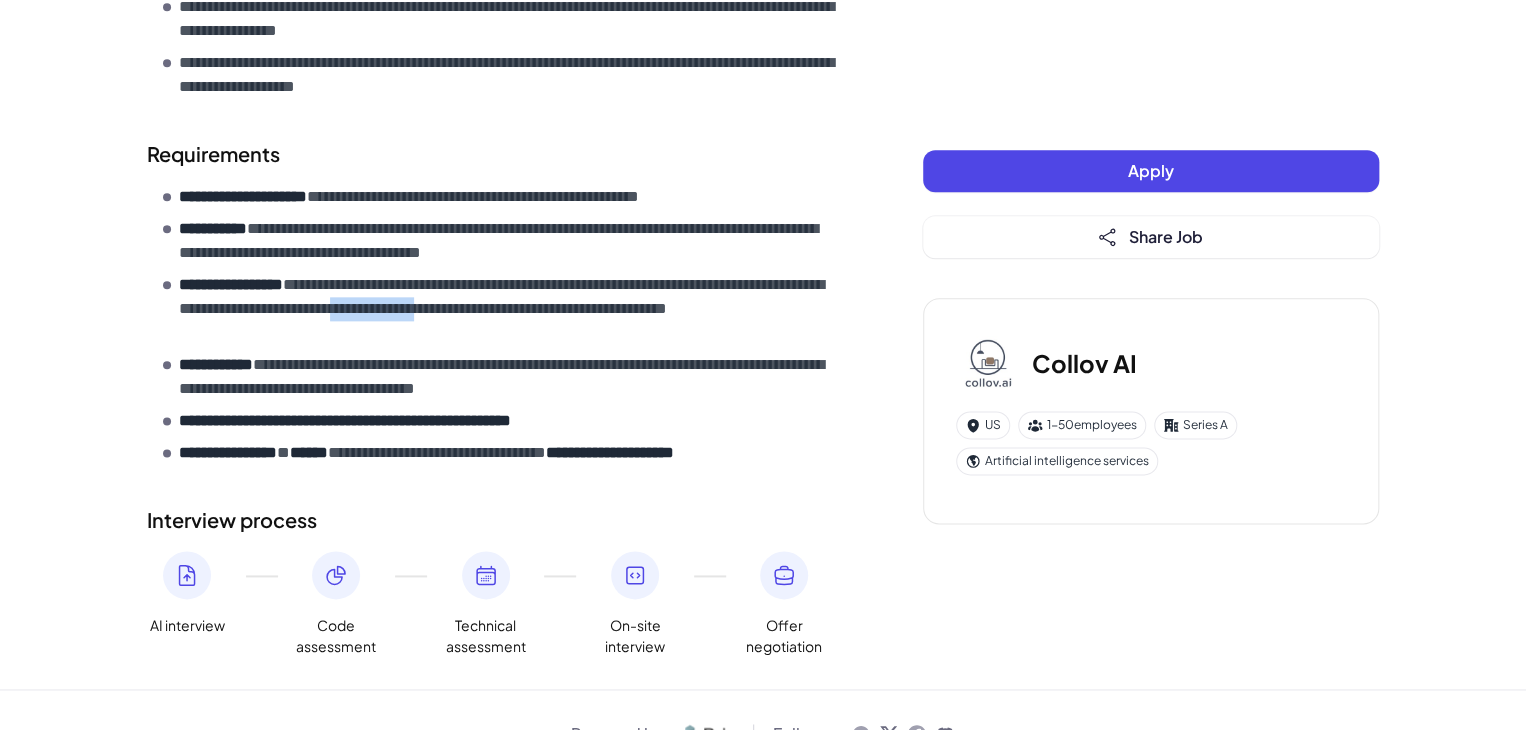 click on "**********" at bounding box center [511, 309] 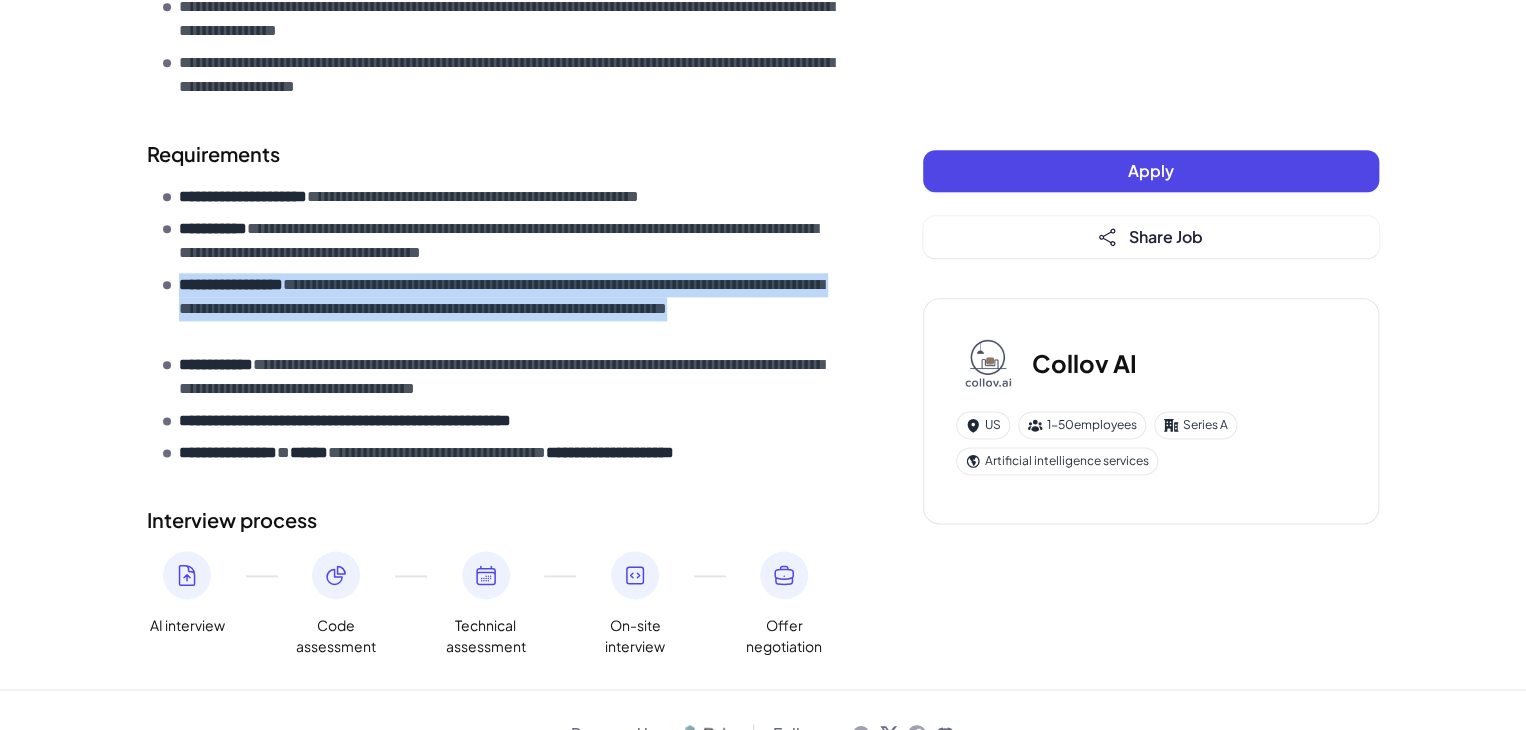 click on "**********" at bounding box center (511, 309) 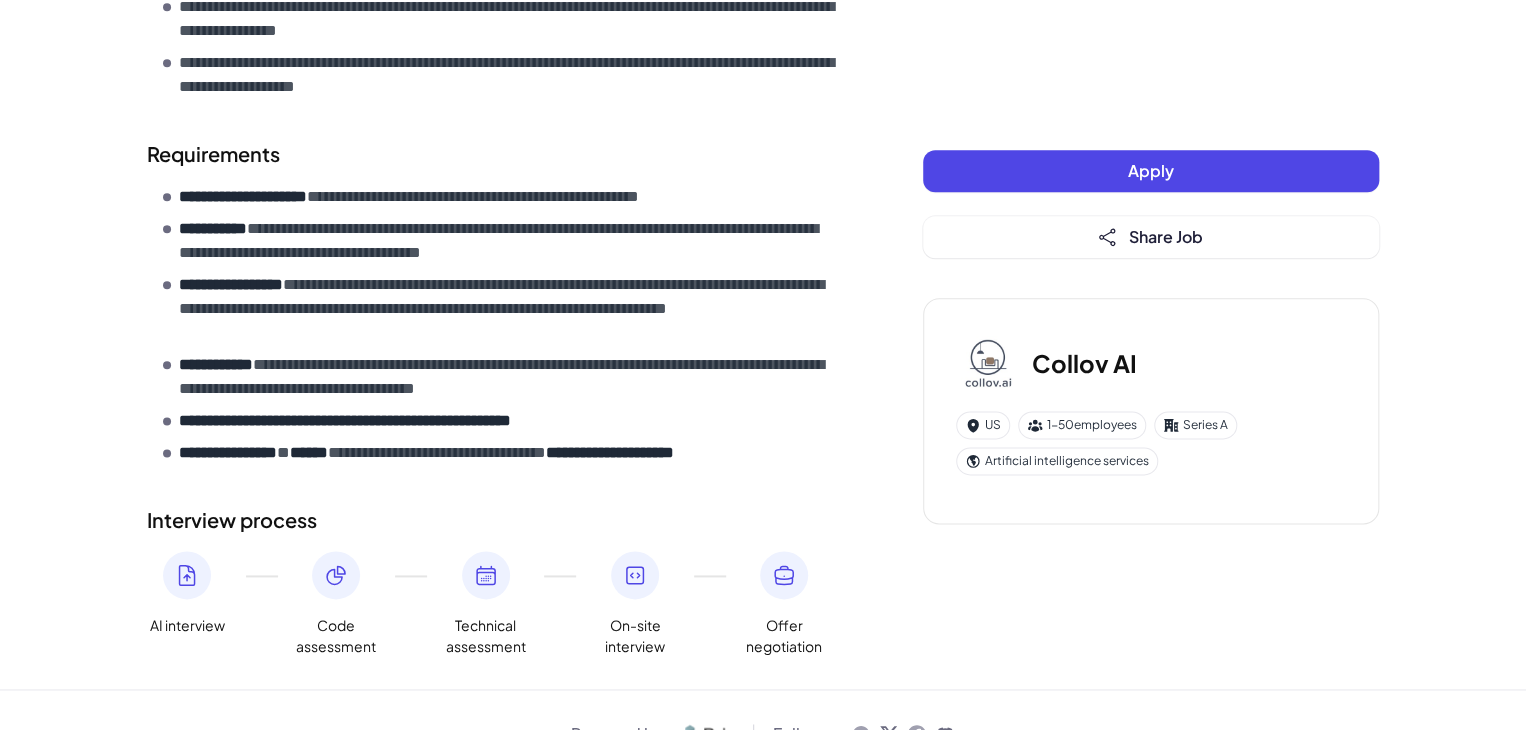 click on "**********" at bounding box center (511, 377) 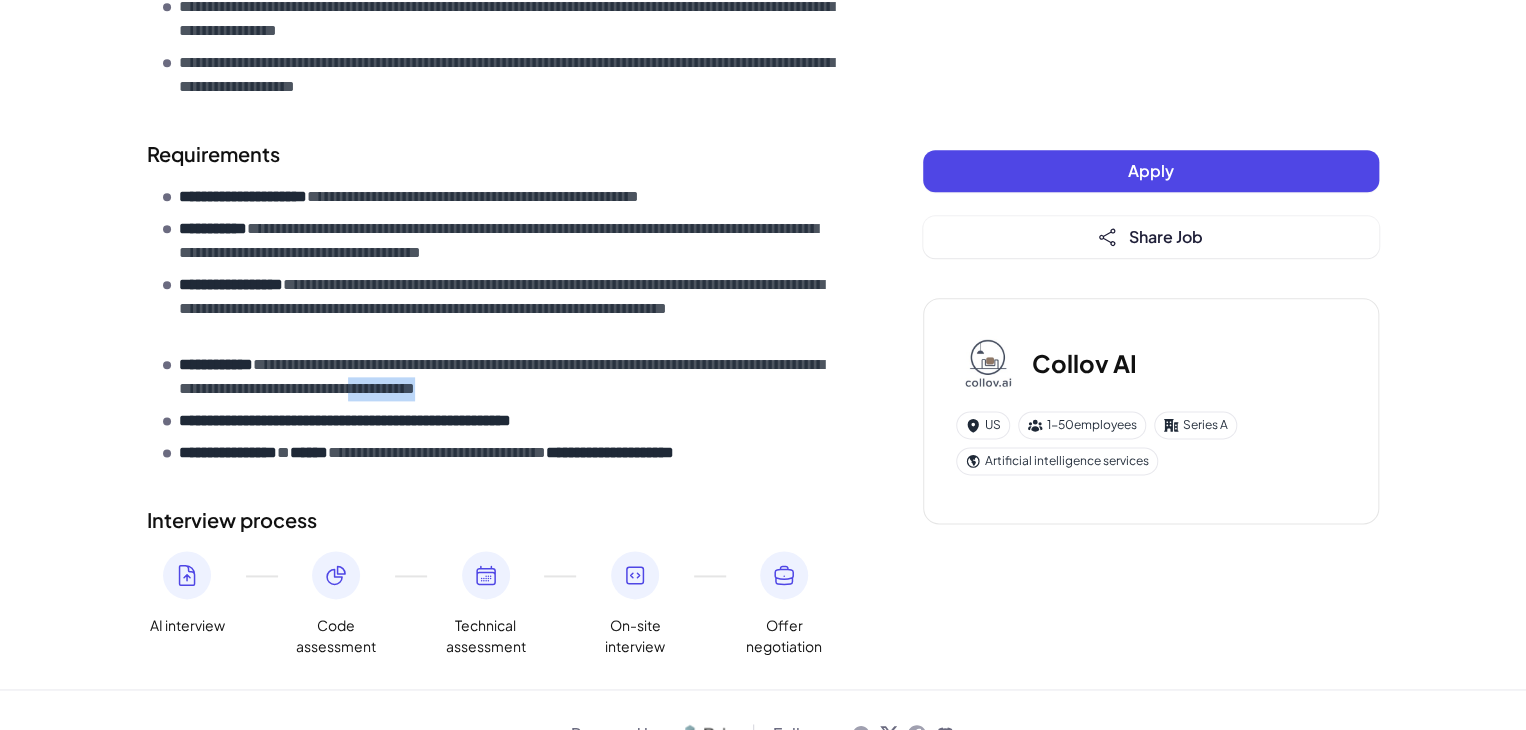 click on "**********" at bounding box center (511, 377) 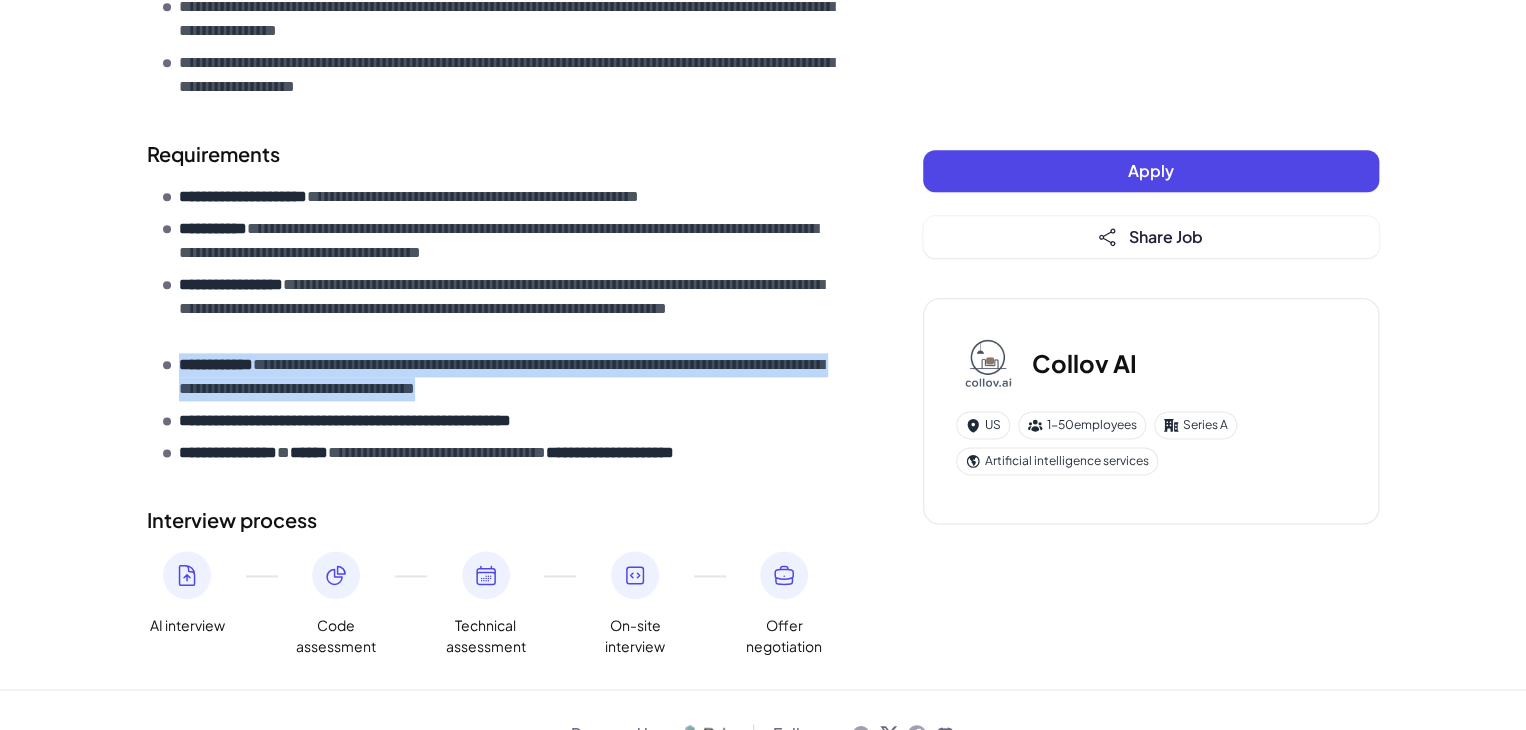 click on "**********" at bounding box center (511, 377) 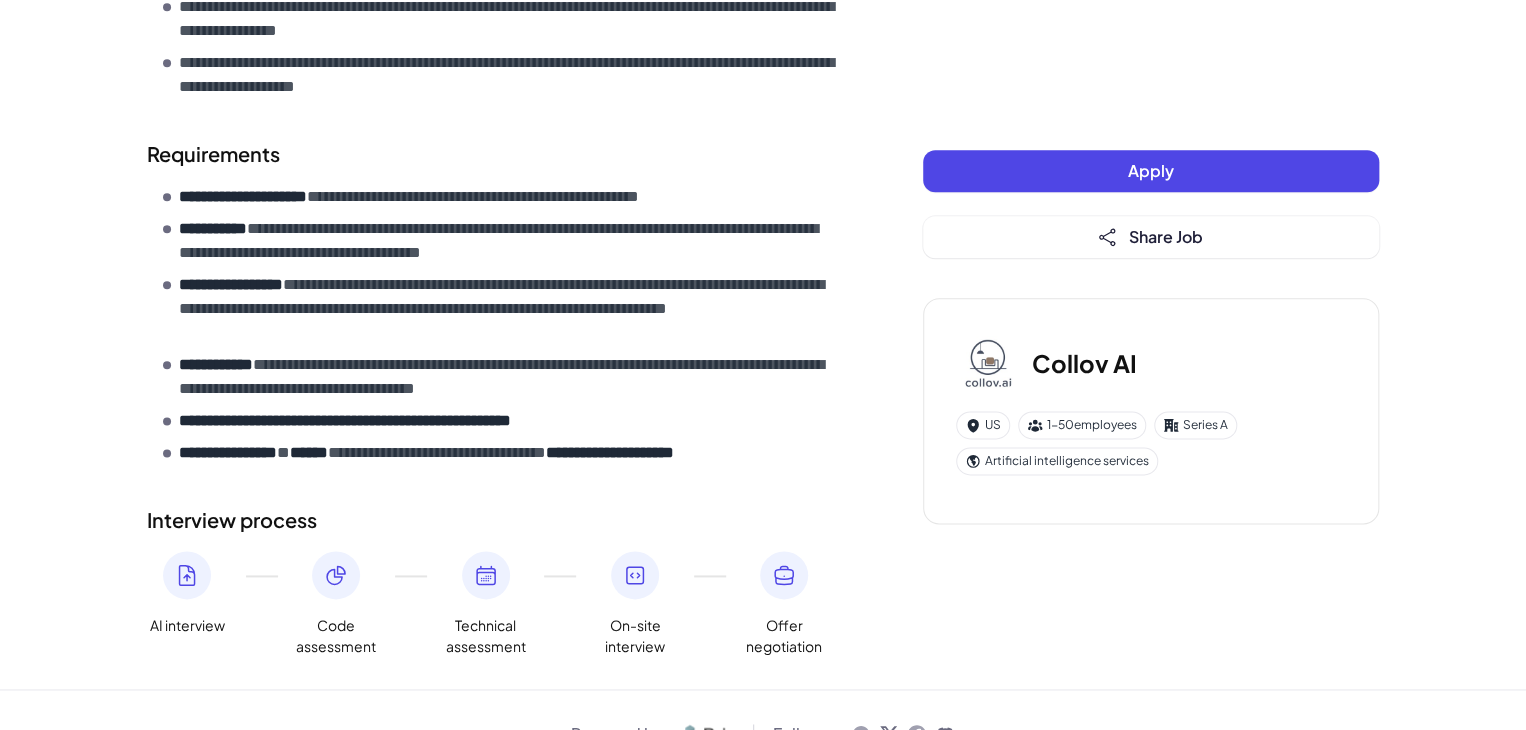 click on "**********" at bounding box center [503, 421] 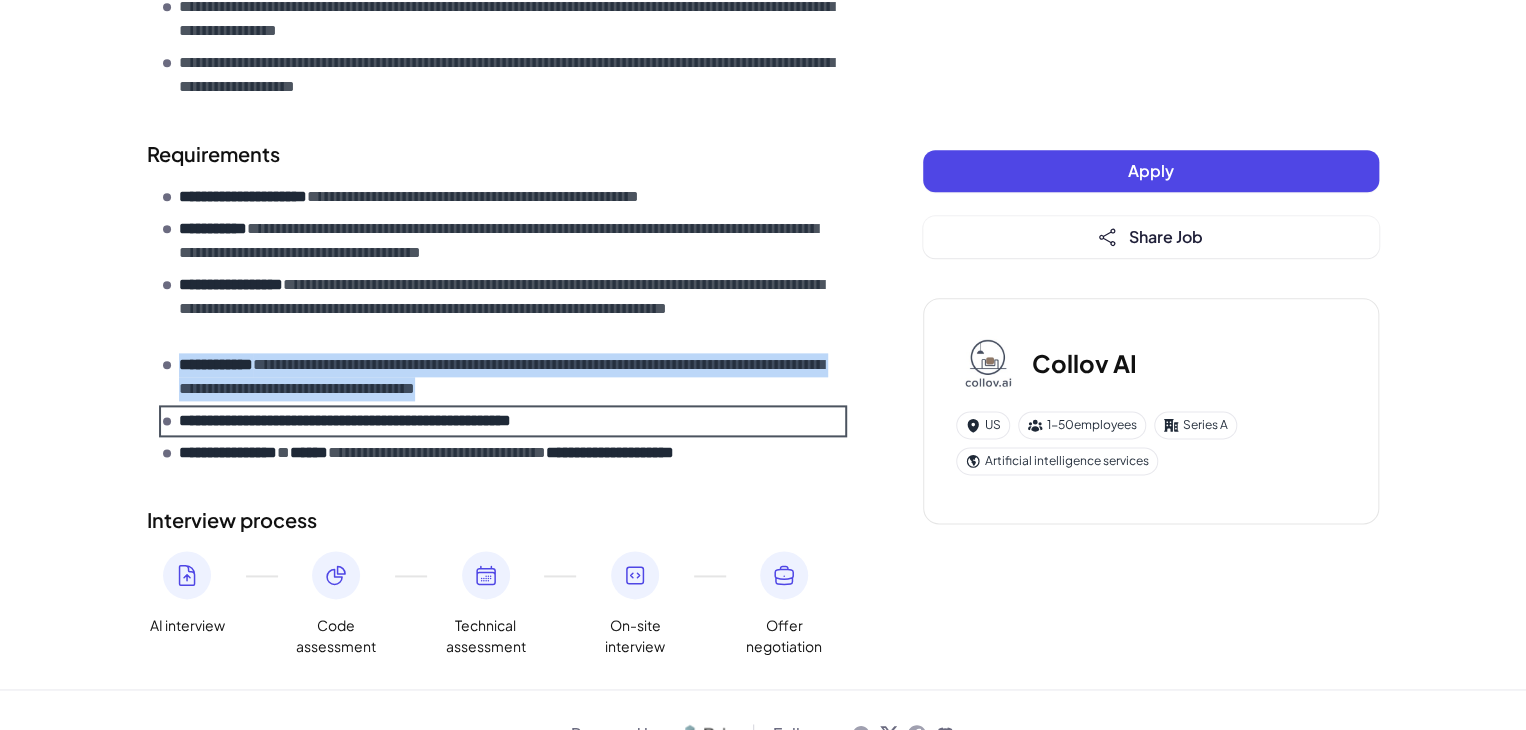click on "**********" at bounding box center [503, 421] 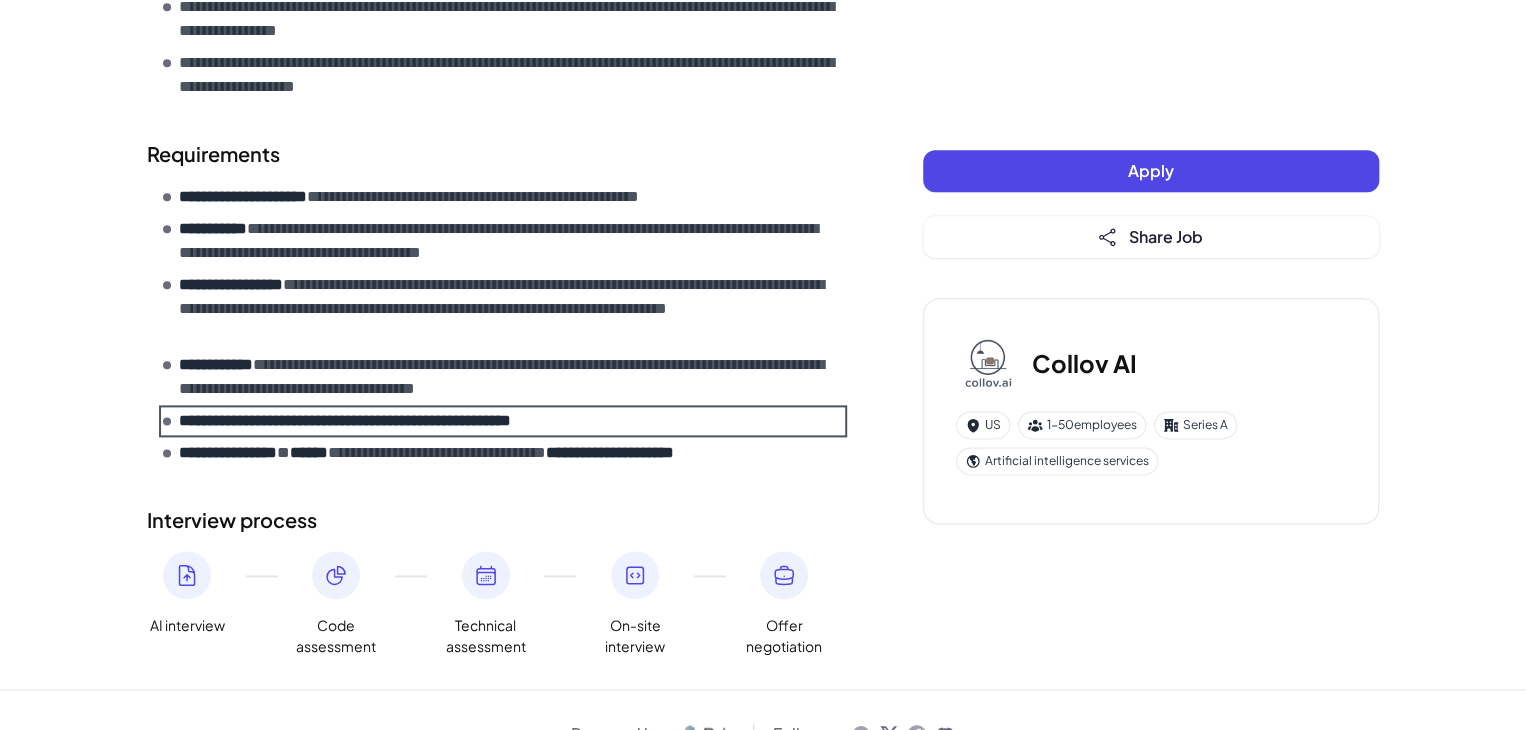 click on "**********" at bounding box center [495, 306] 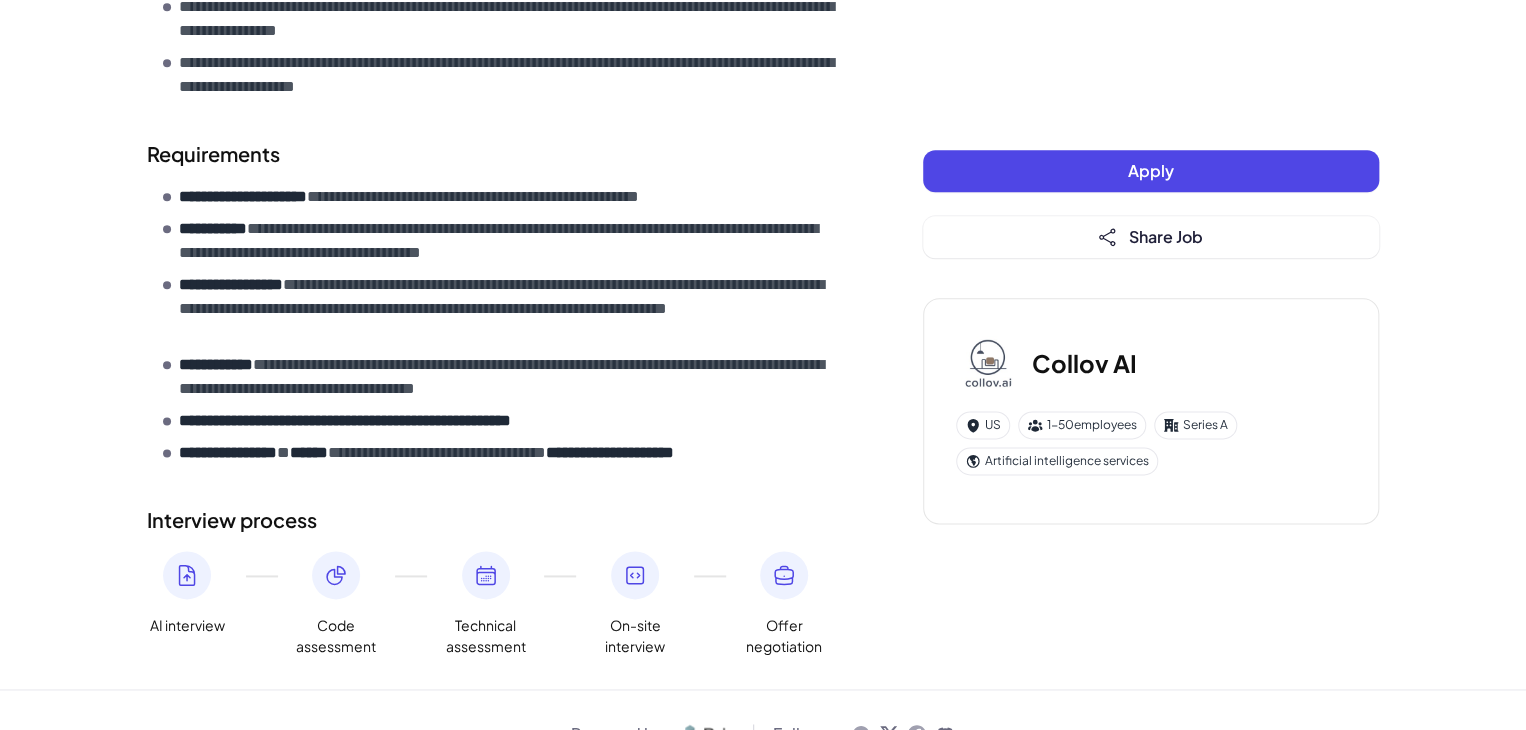 click on "**********" at bounding box center [495, 306] 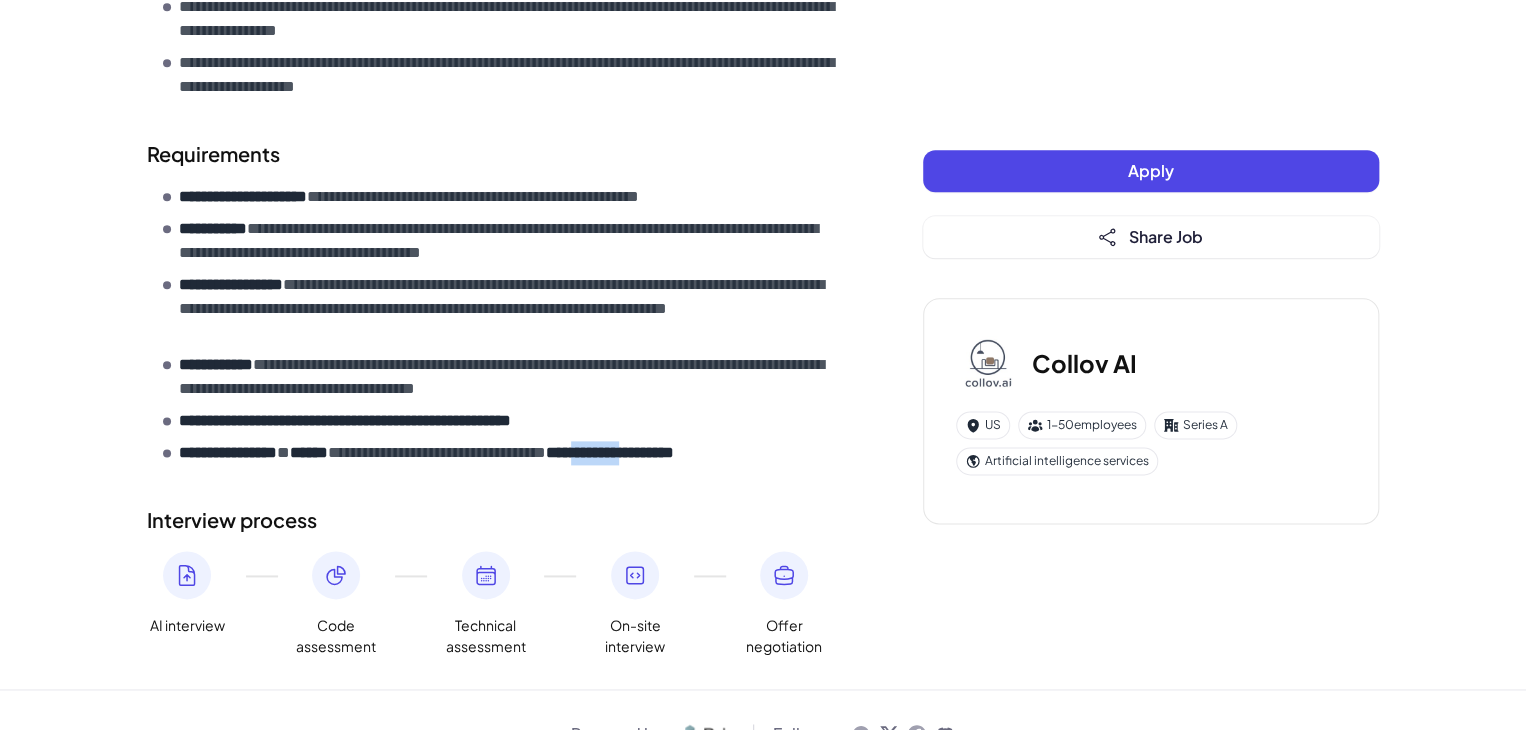 click on "**********" at bounding box center [495, 306] 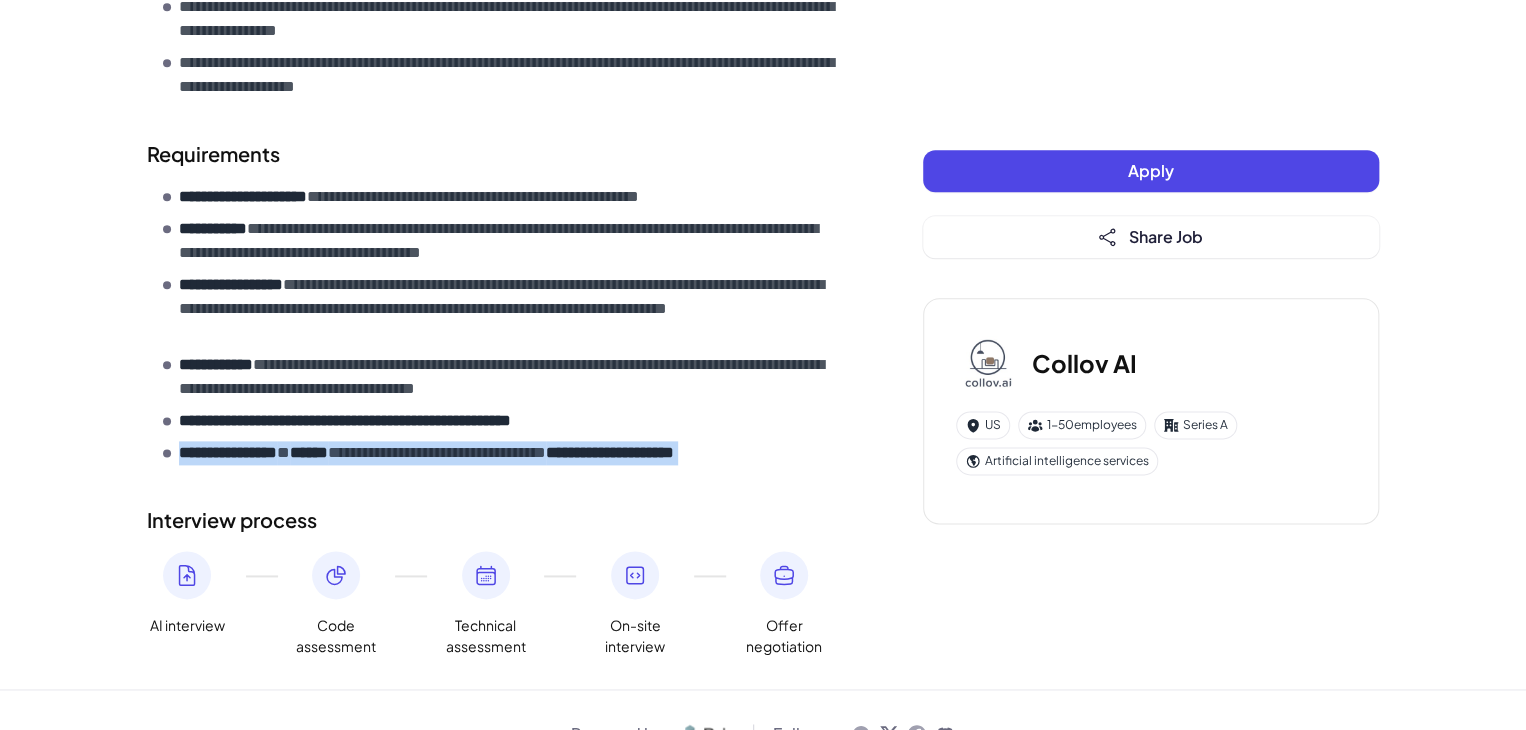 click on "**********" at bounding box center (495, 306) 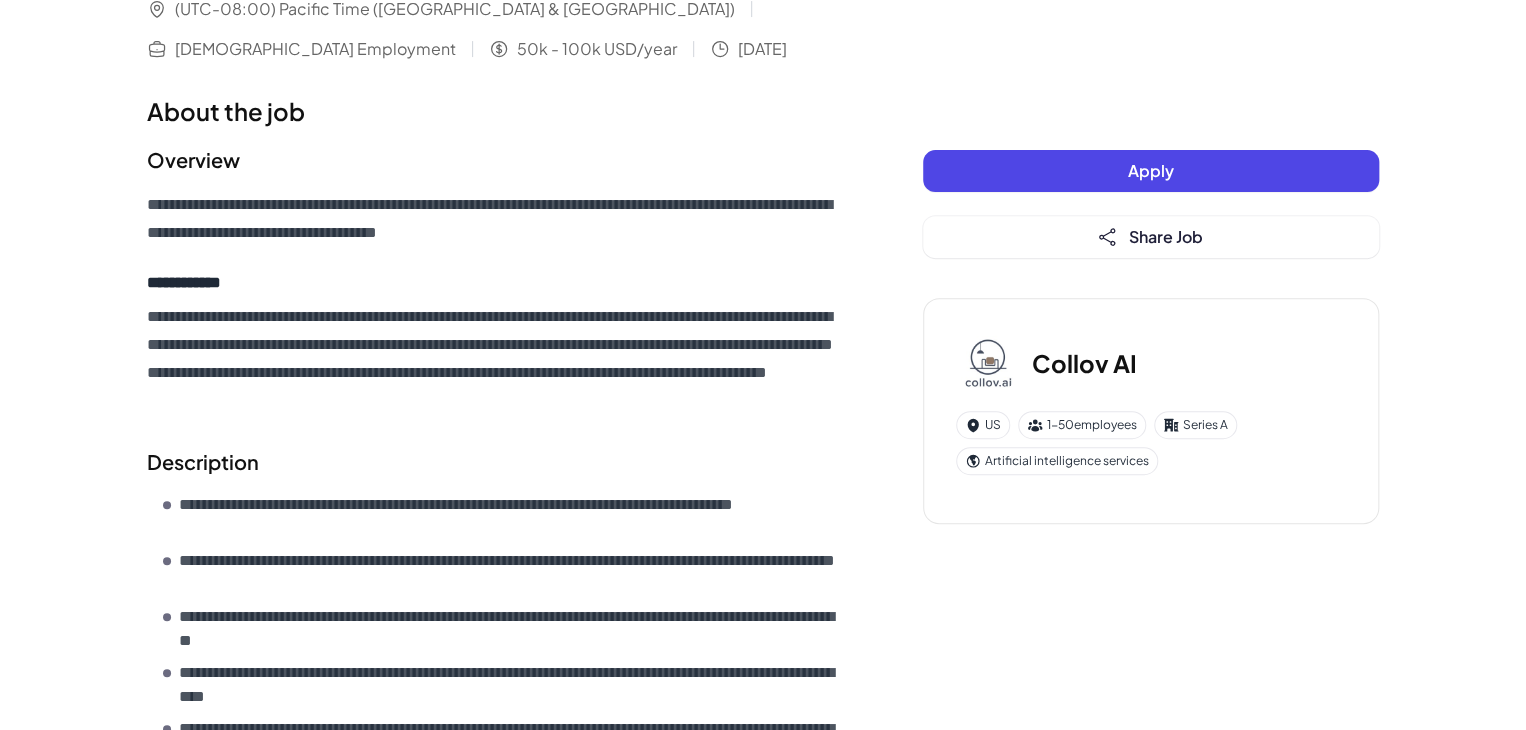 scroll, scrollTop: 0, scrollLeft: 0, axis: both 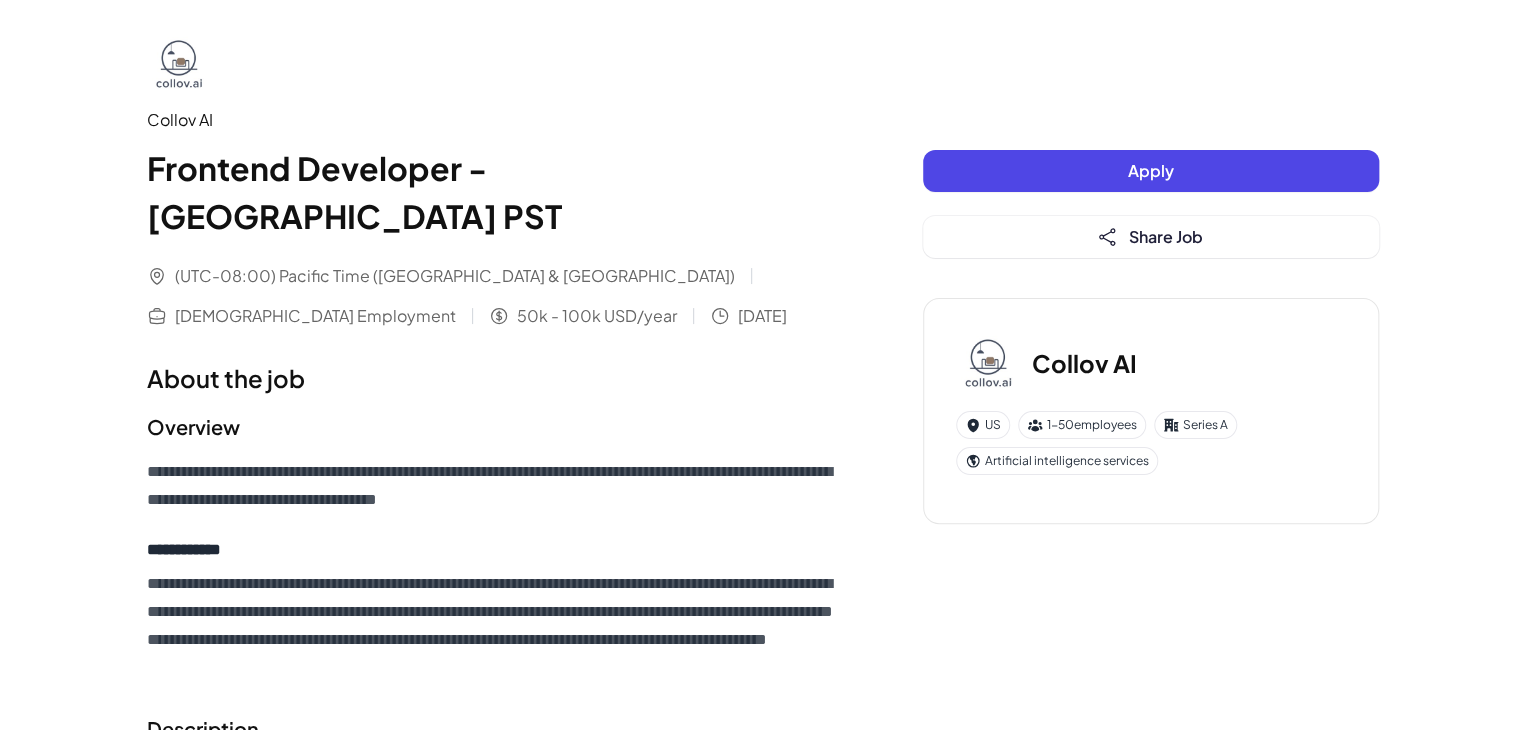 click on "Apply" at bounding box center [1151, 171] 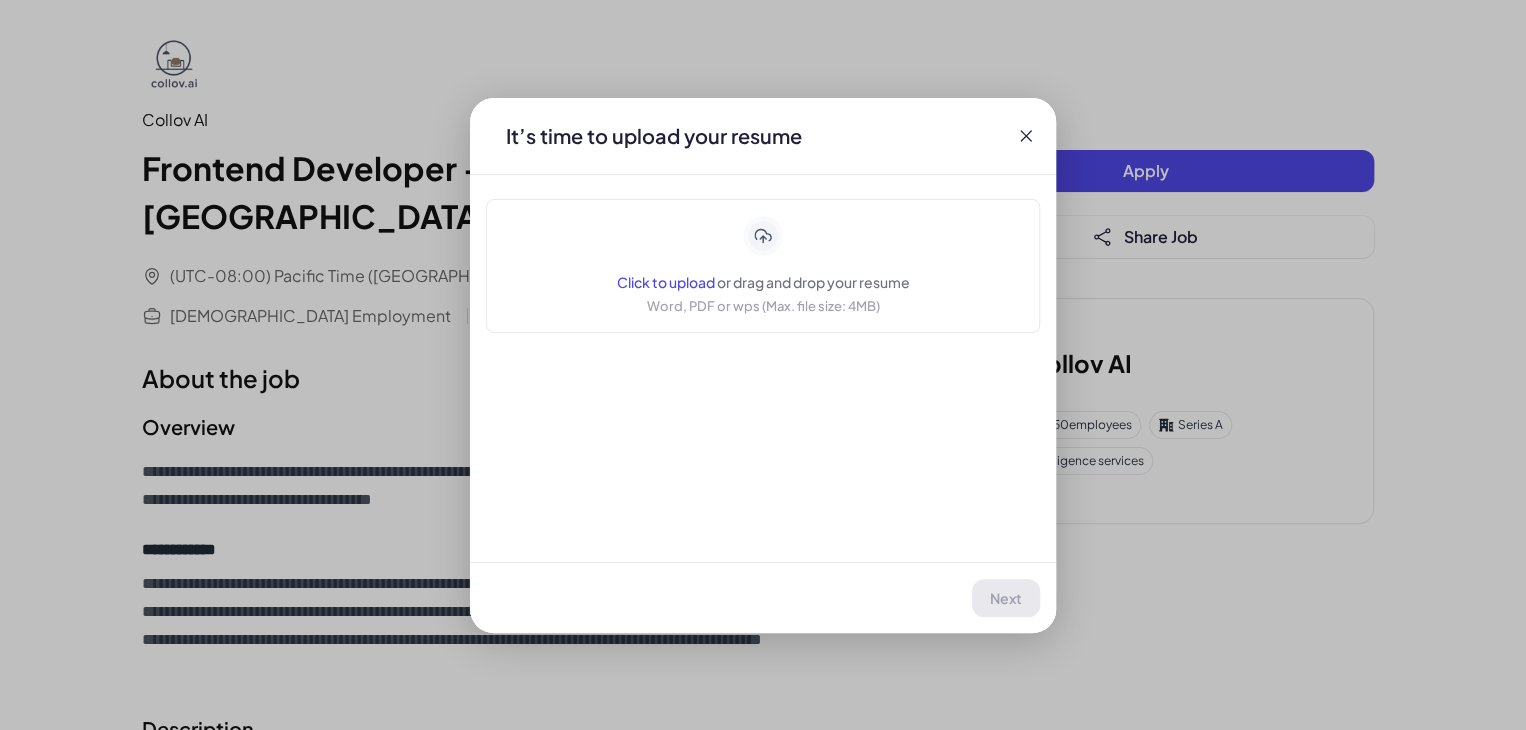 click on "Click to upload   or drag and drop your resume Word, PDF or wps (Max. file size: 4MB)" at bounding box center [763, 266] 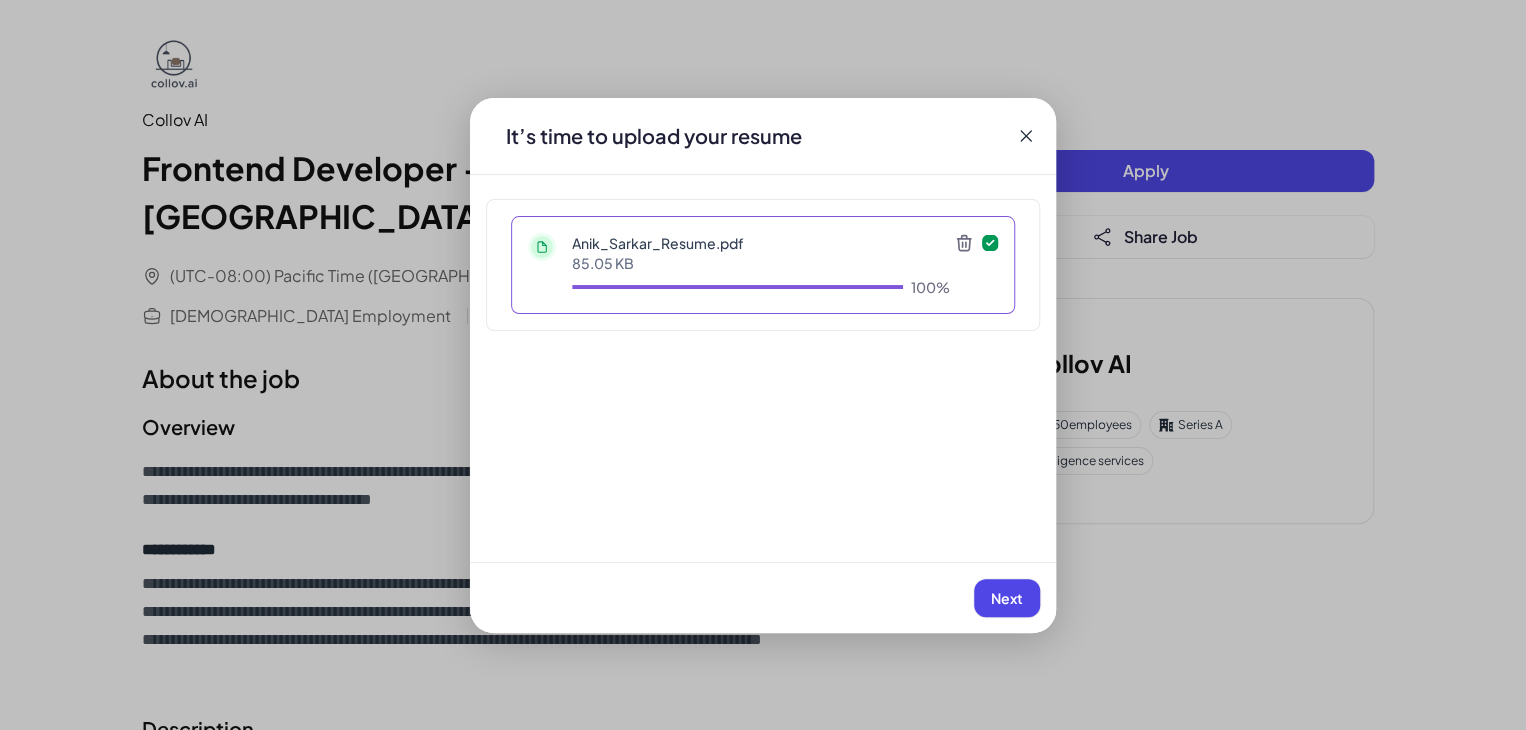 click on "Next" at bounding box center [1007, 598] 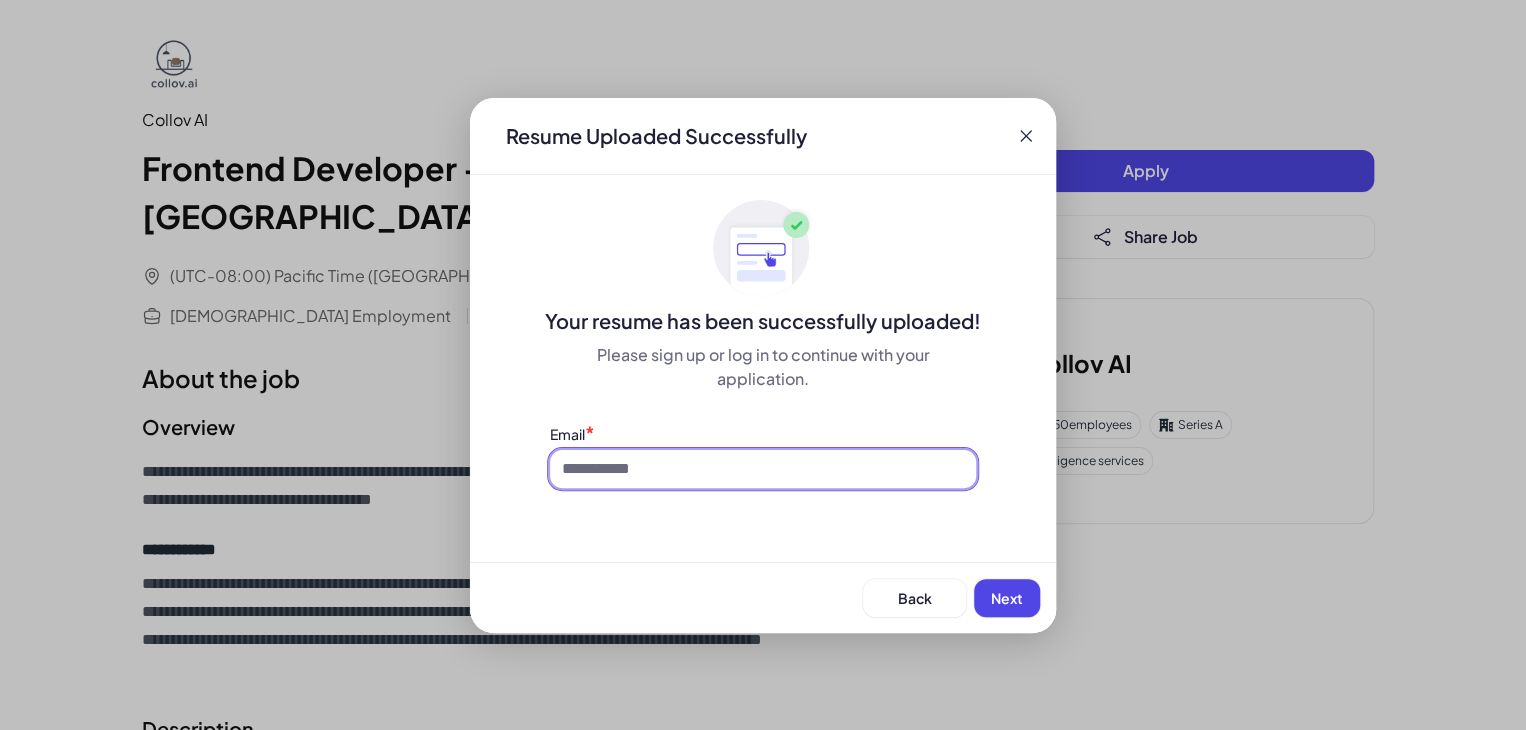 click at bounding box center (763, 469) 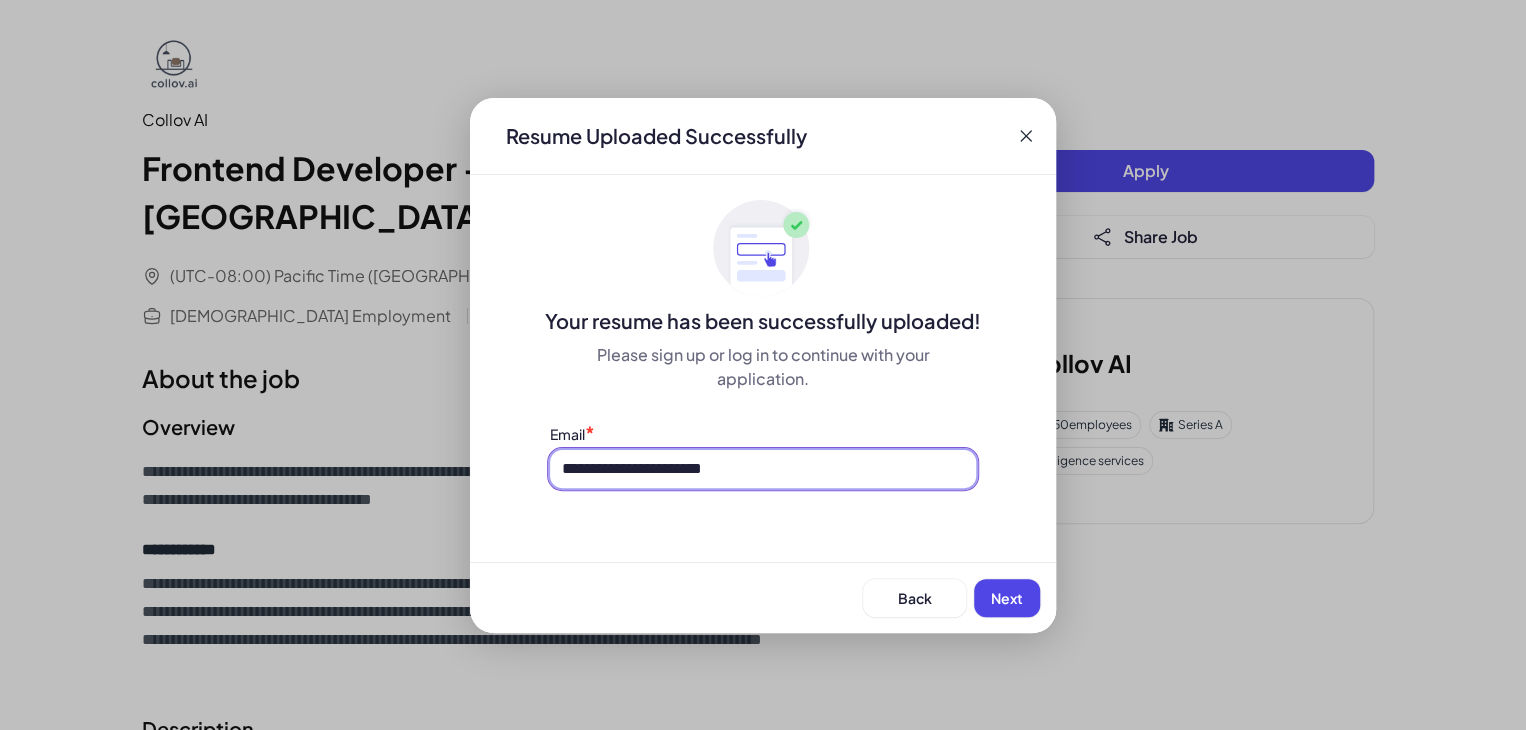 type on "**********" 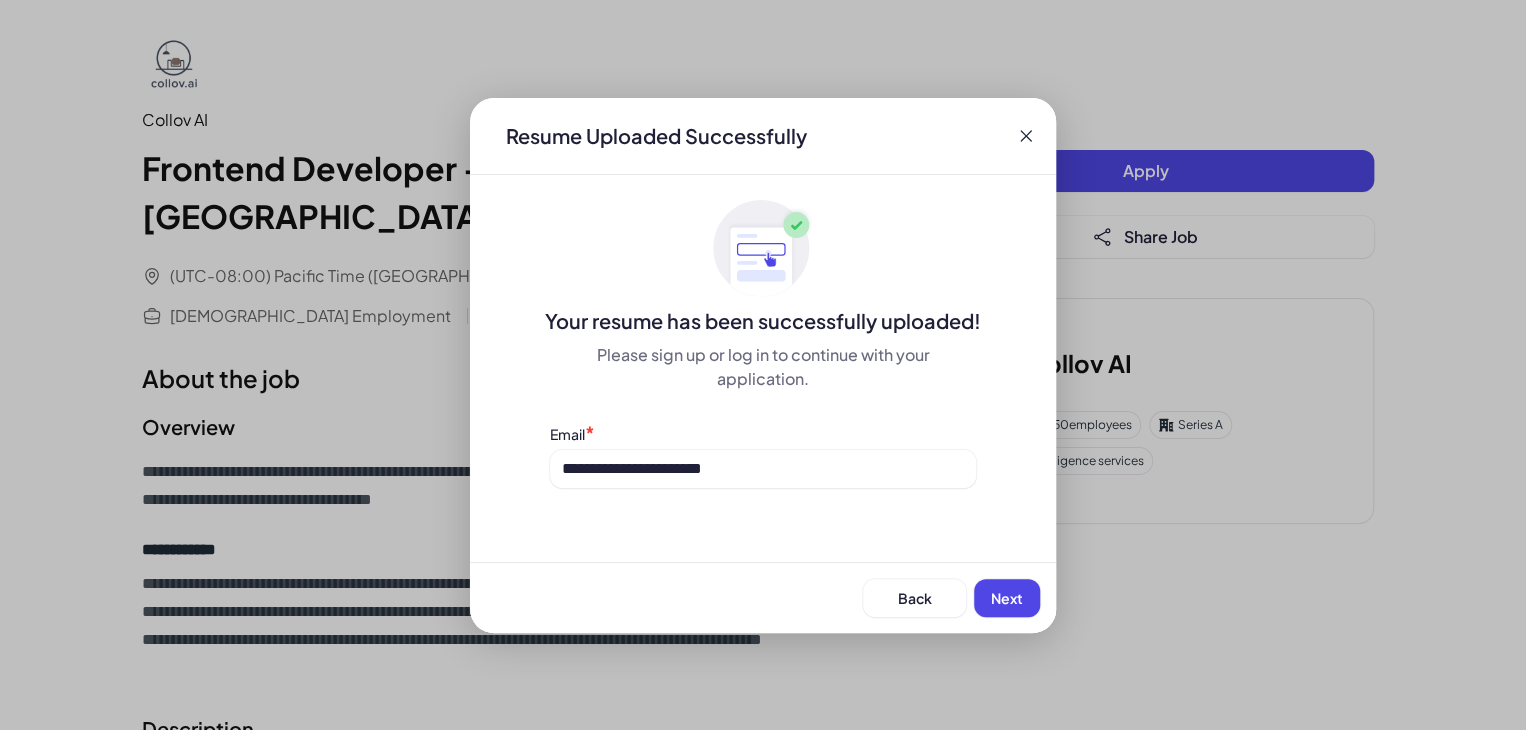 click on "Back Next" at bounding box center (763, 597) 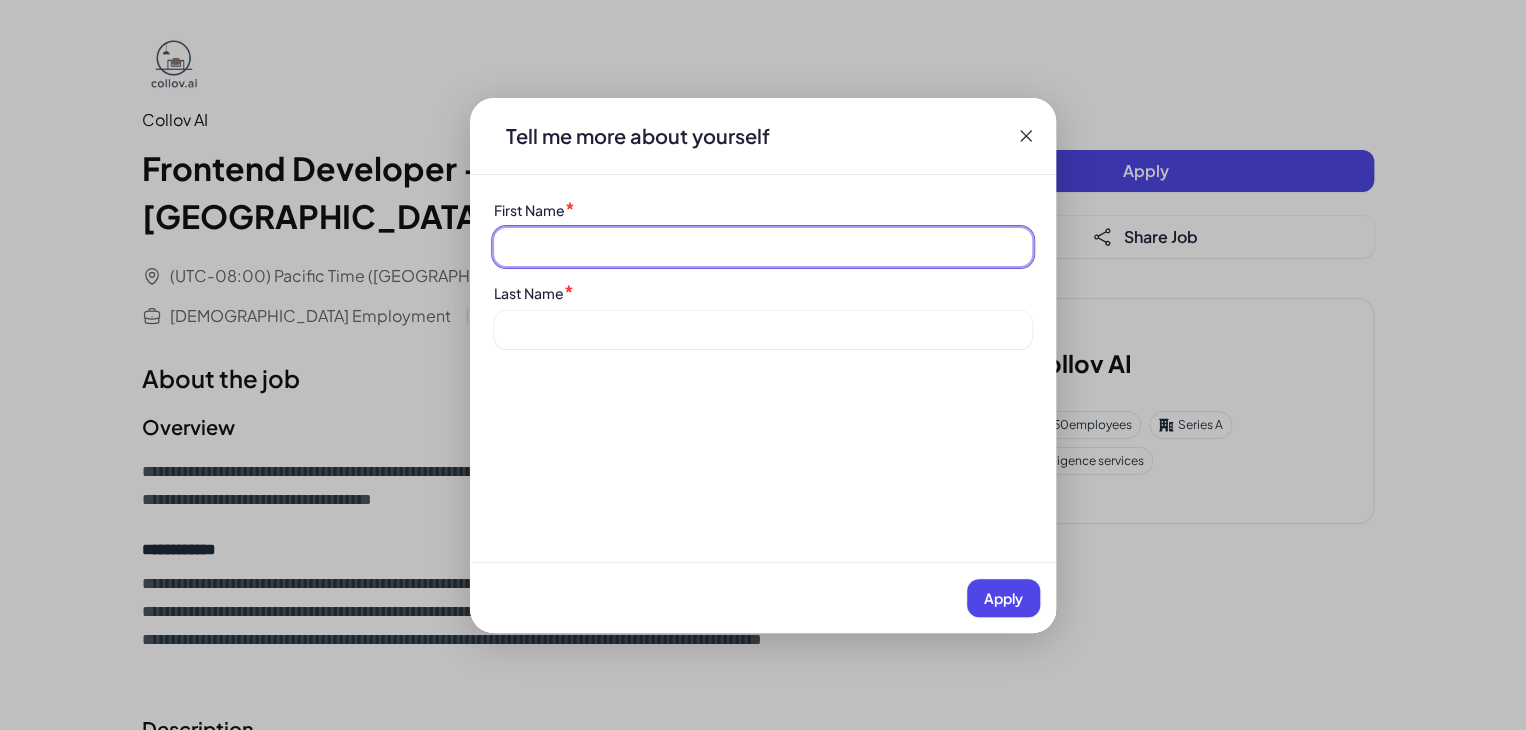 click at bounding box center [763, 247] 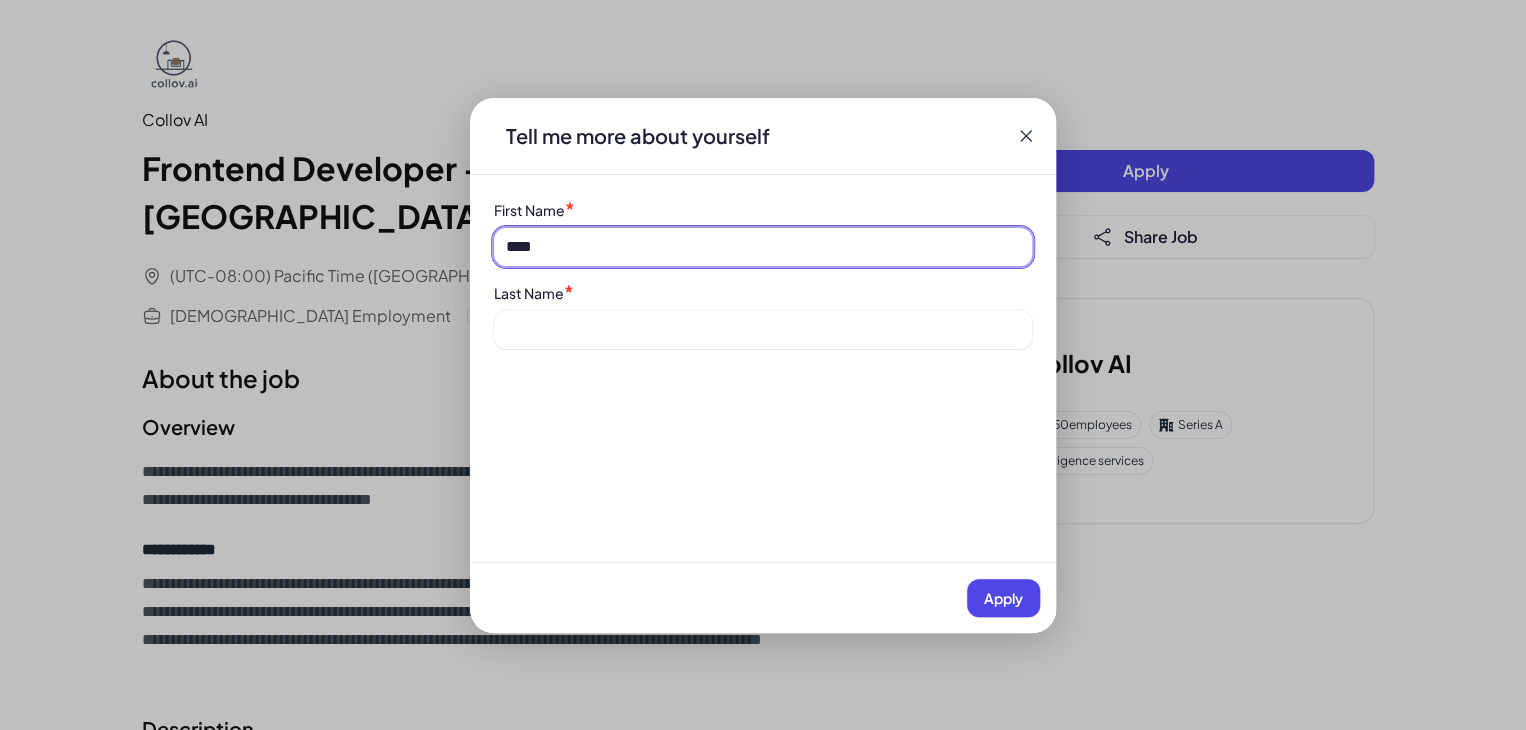 type on "****" 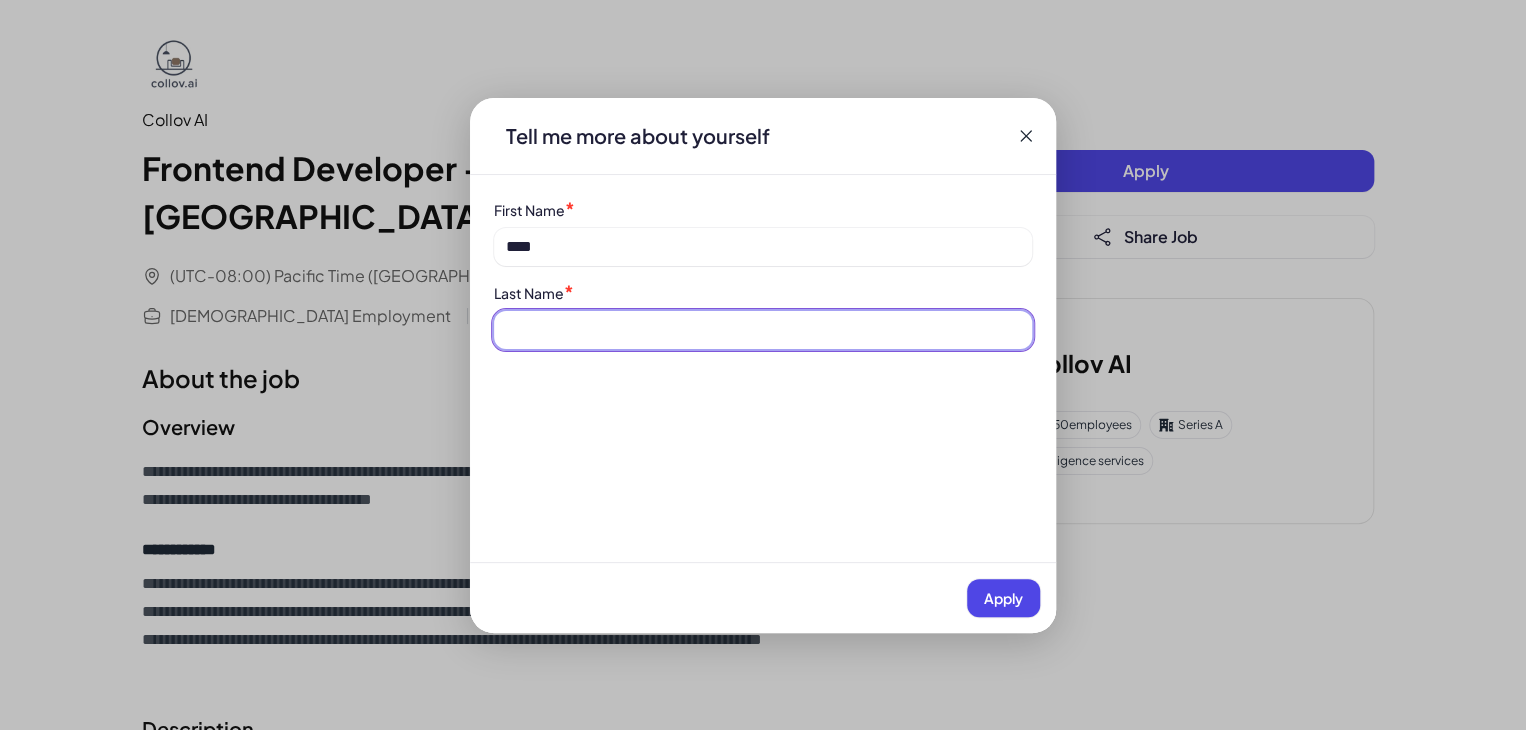 click at bounding box center [763, 330] 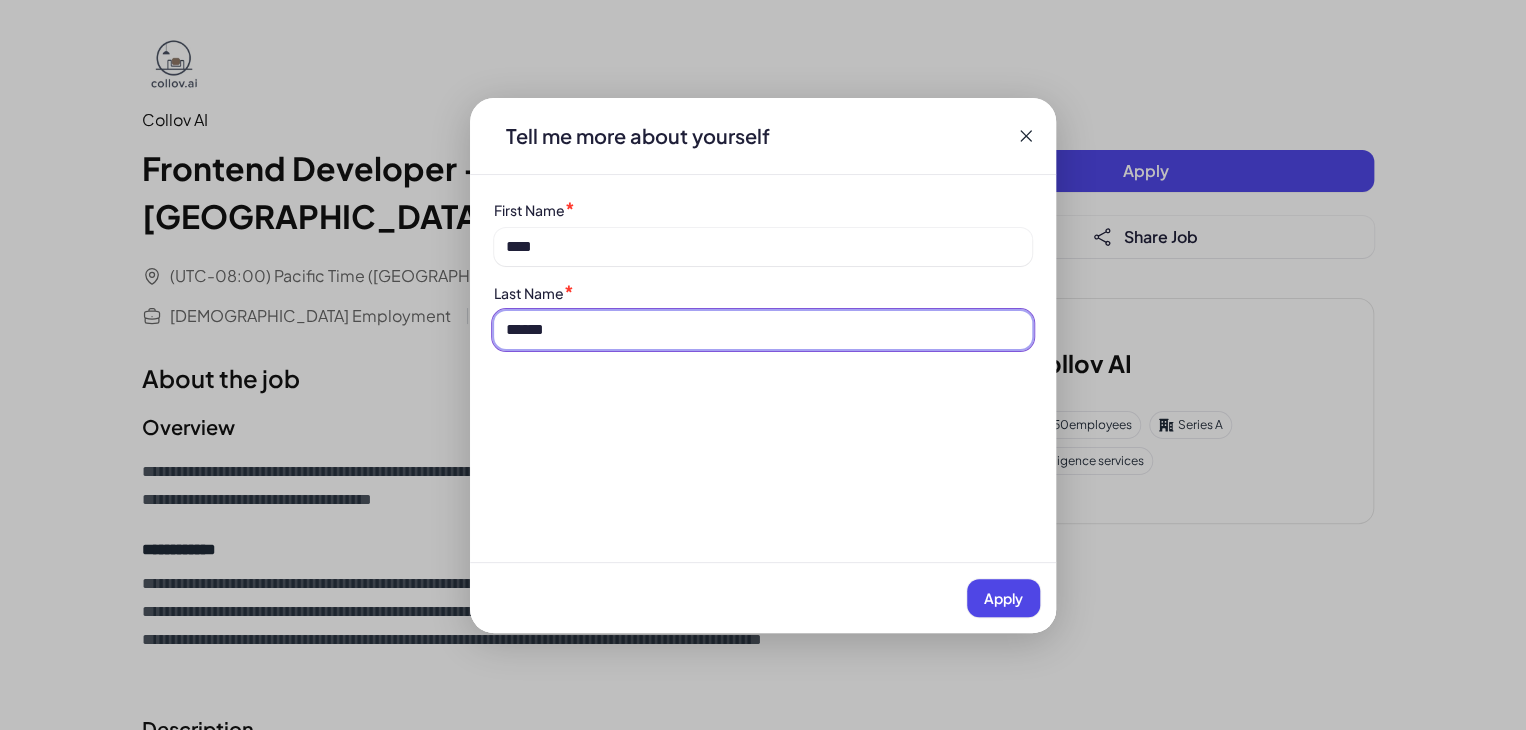 type on "******" 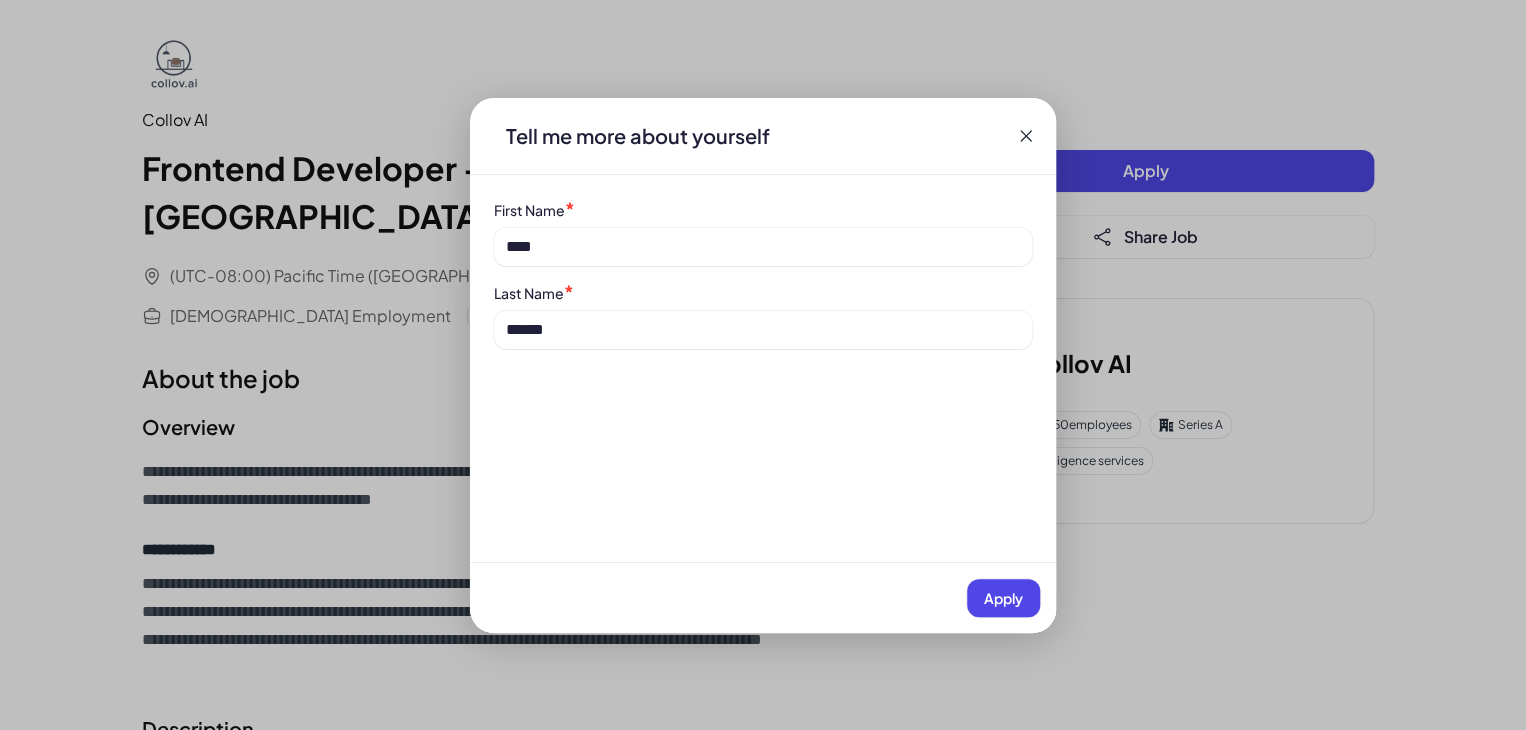 click on "Tell me more about yourself First Name * **** Last Name * ****** Apply" at bounding box center [763, 365] 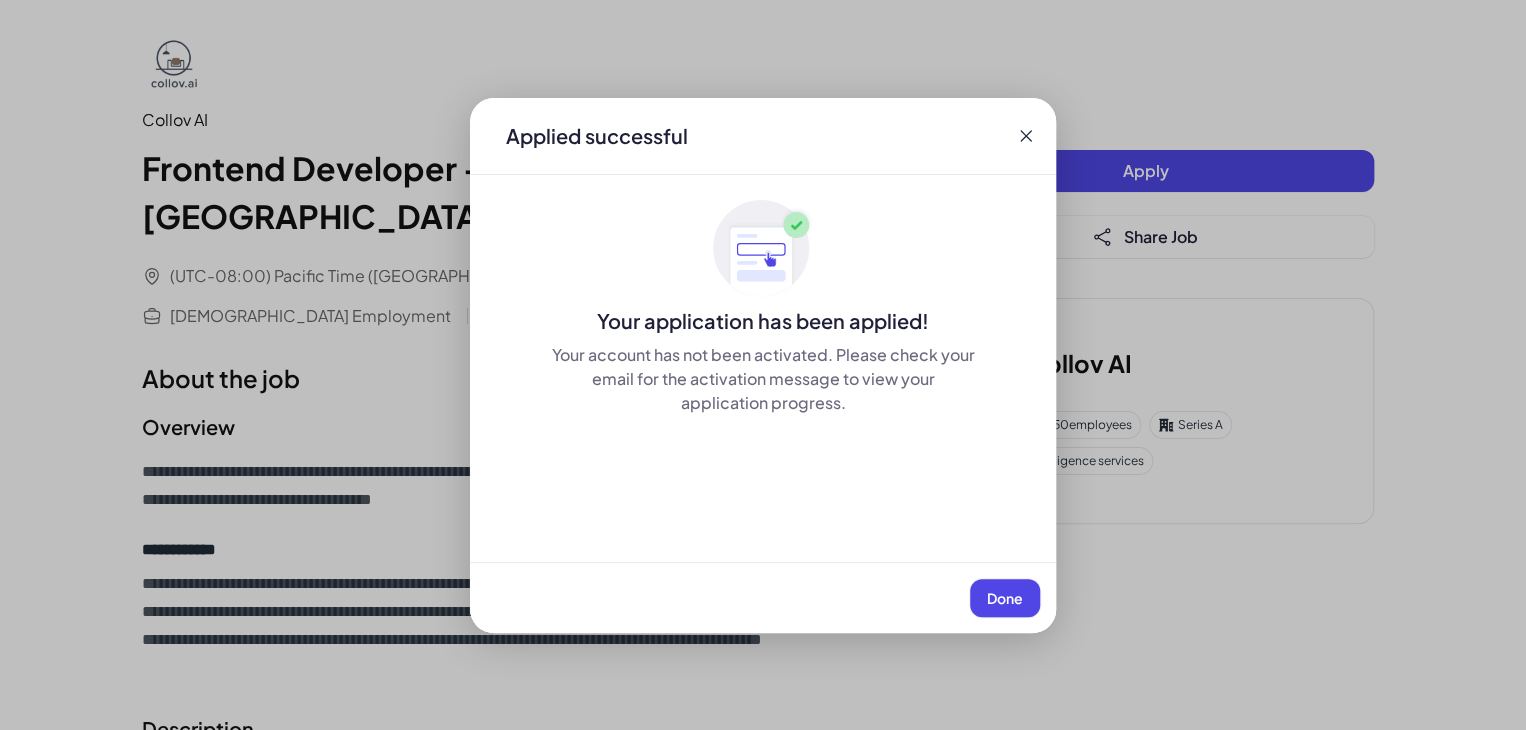 click on "Done" at bounding box center [1005, 598] 